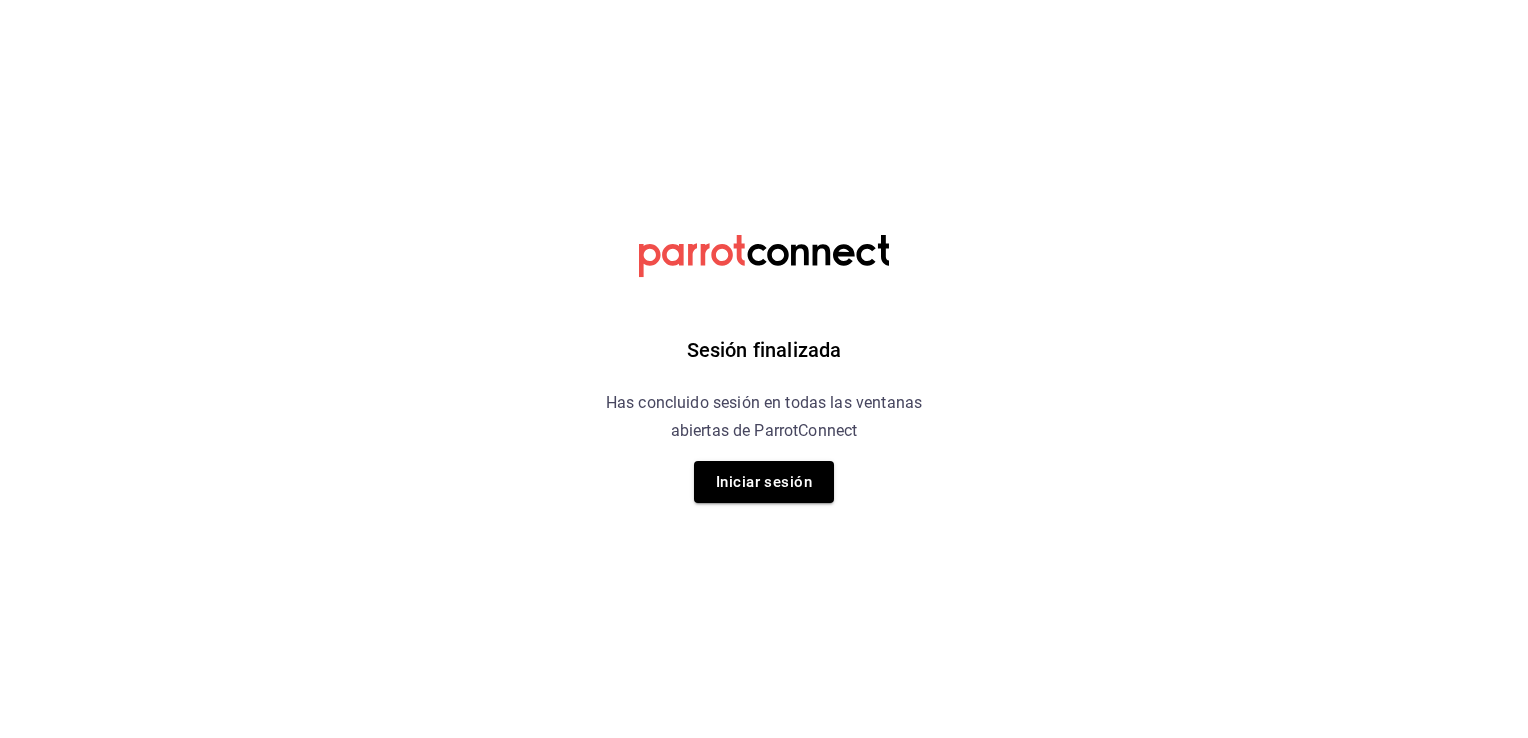 scroll, scrollTop: 0, scrollLeft: 0, axis: both 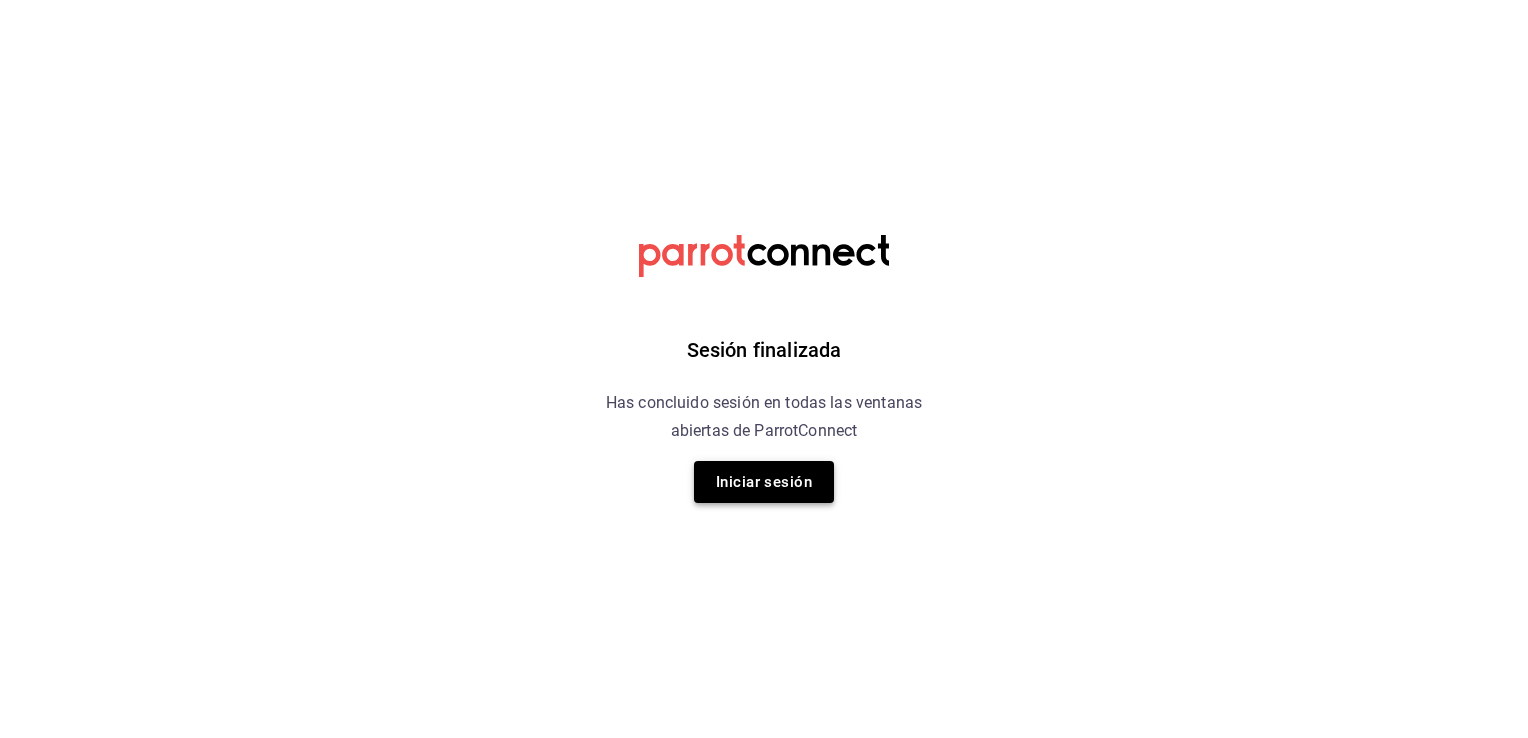 click on "Iniciar sesión" at bounding box center (764, 482) 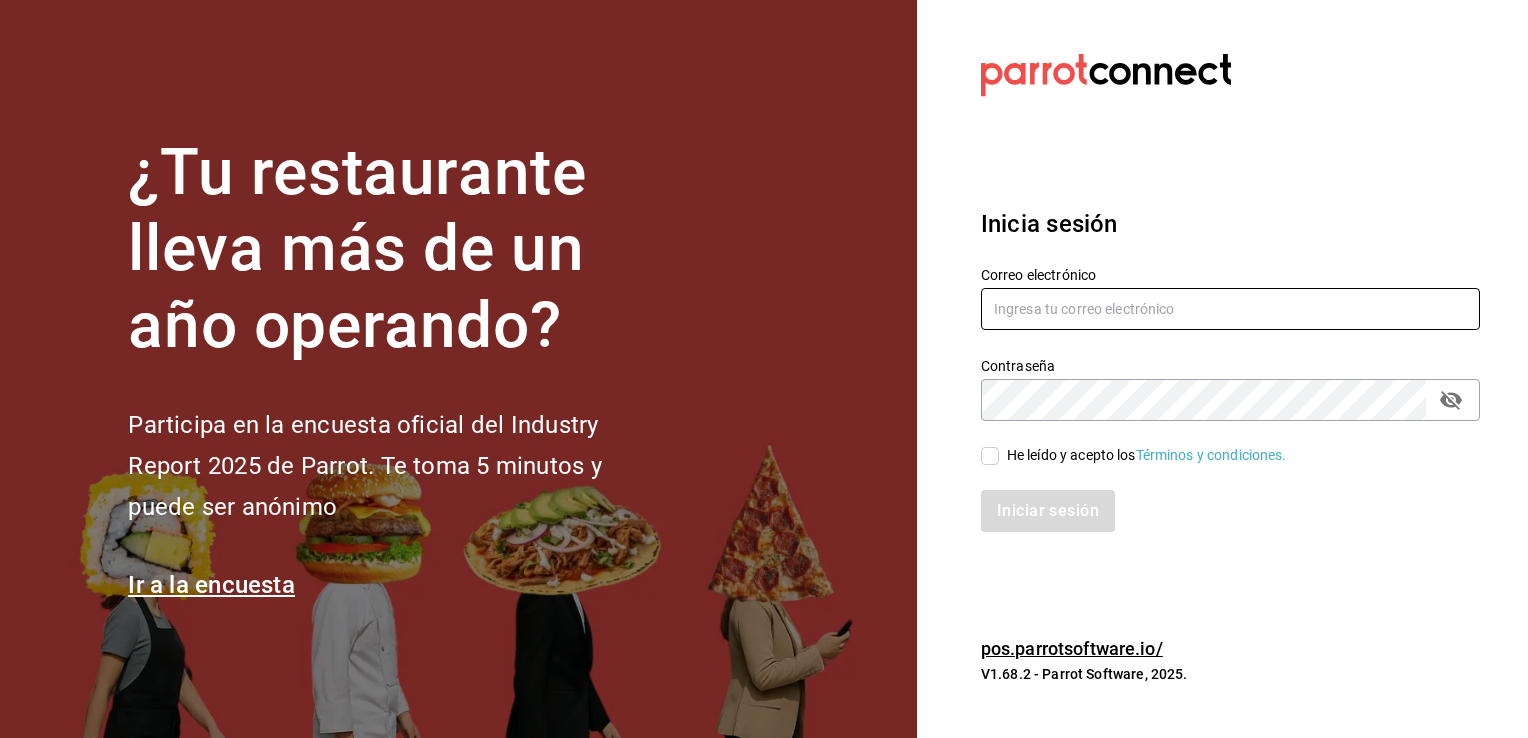 type on "[USERNAME]@example.com" 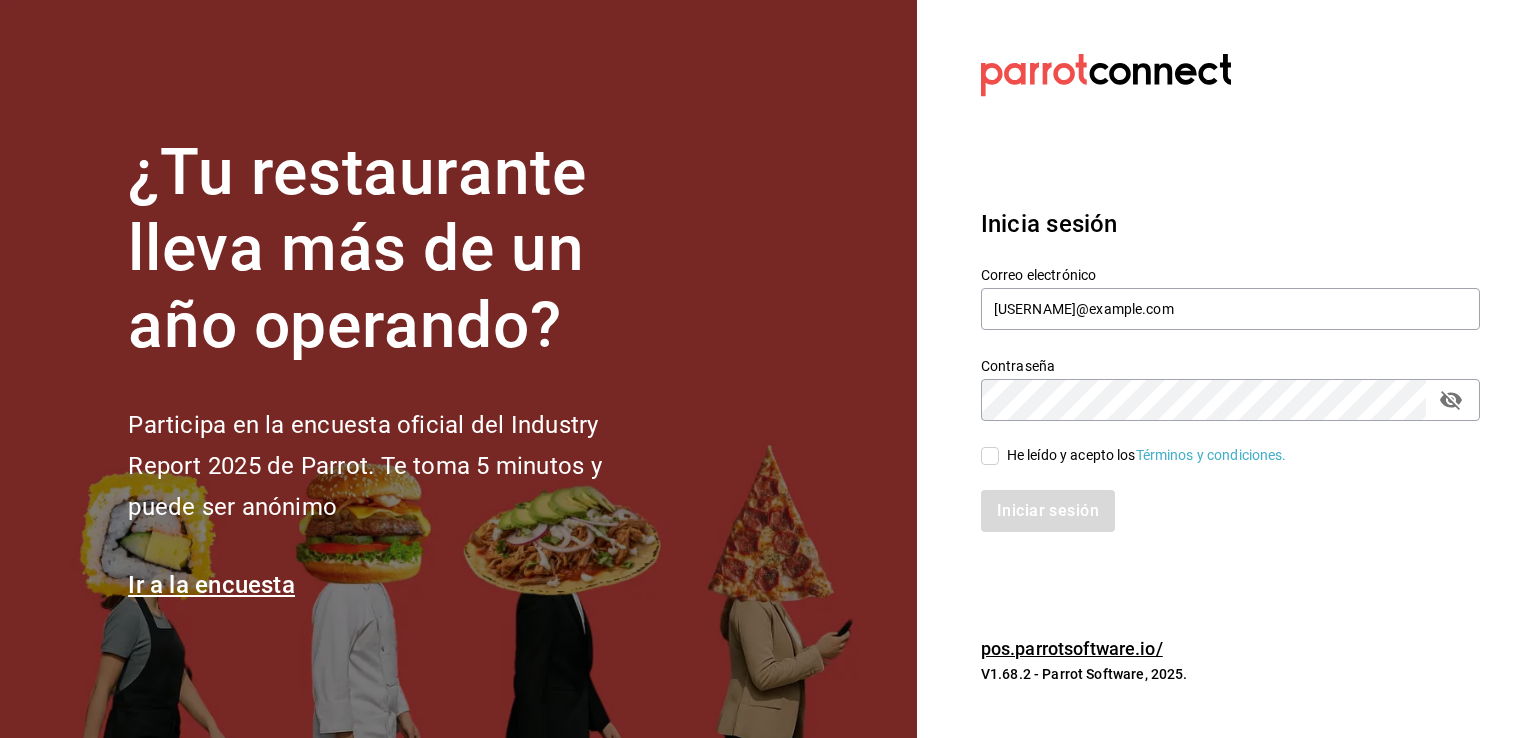 click on "He leído y acepto los  Términos y condiciones." at bounding box center (1143, 455) 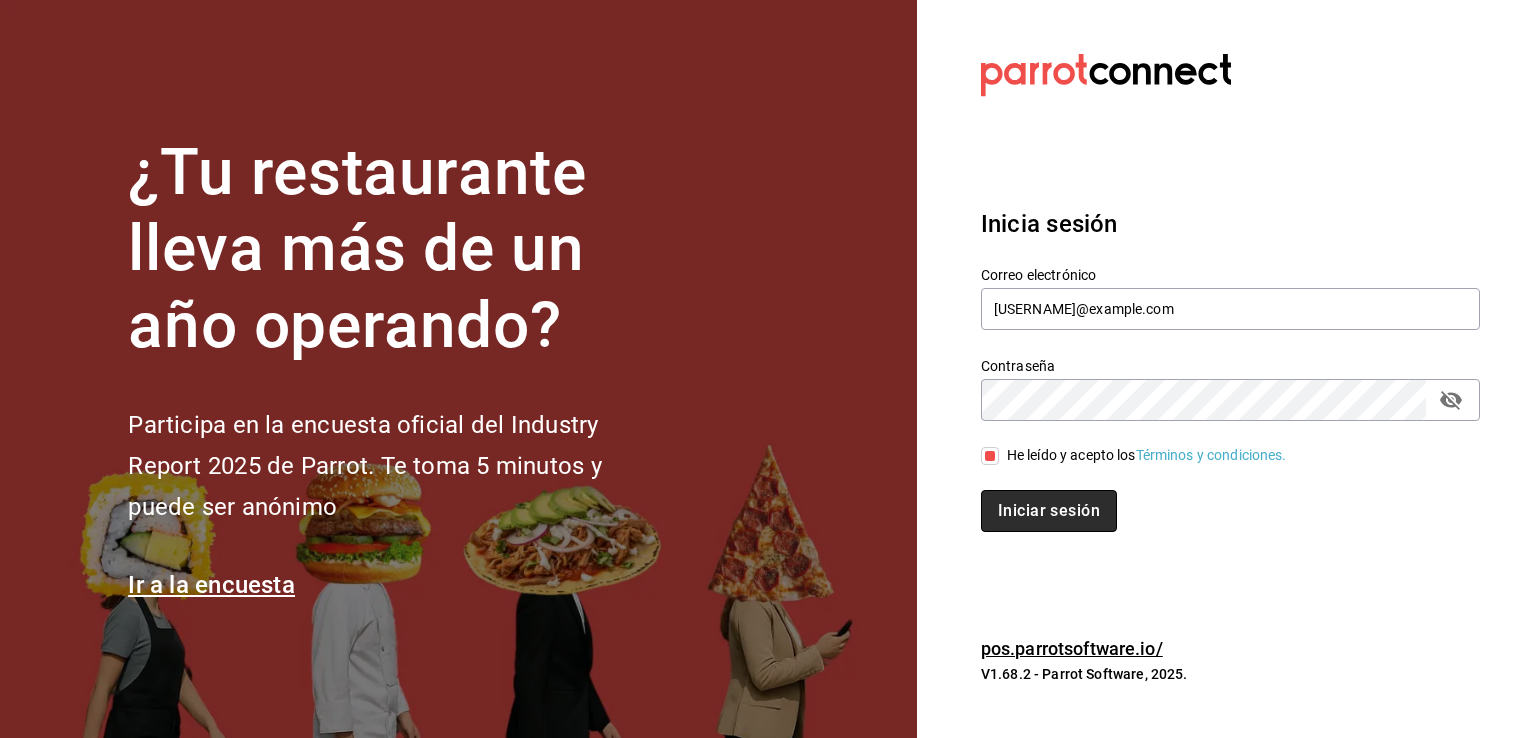click on "Iniciar sesión" at bounding box center (1049, 511) 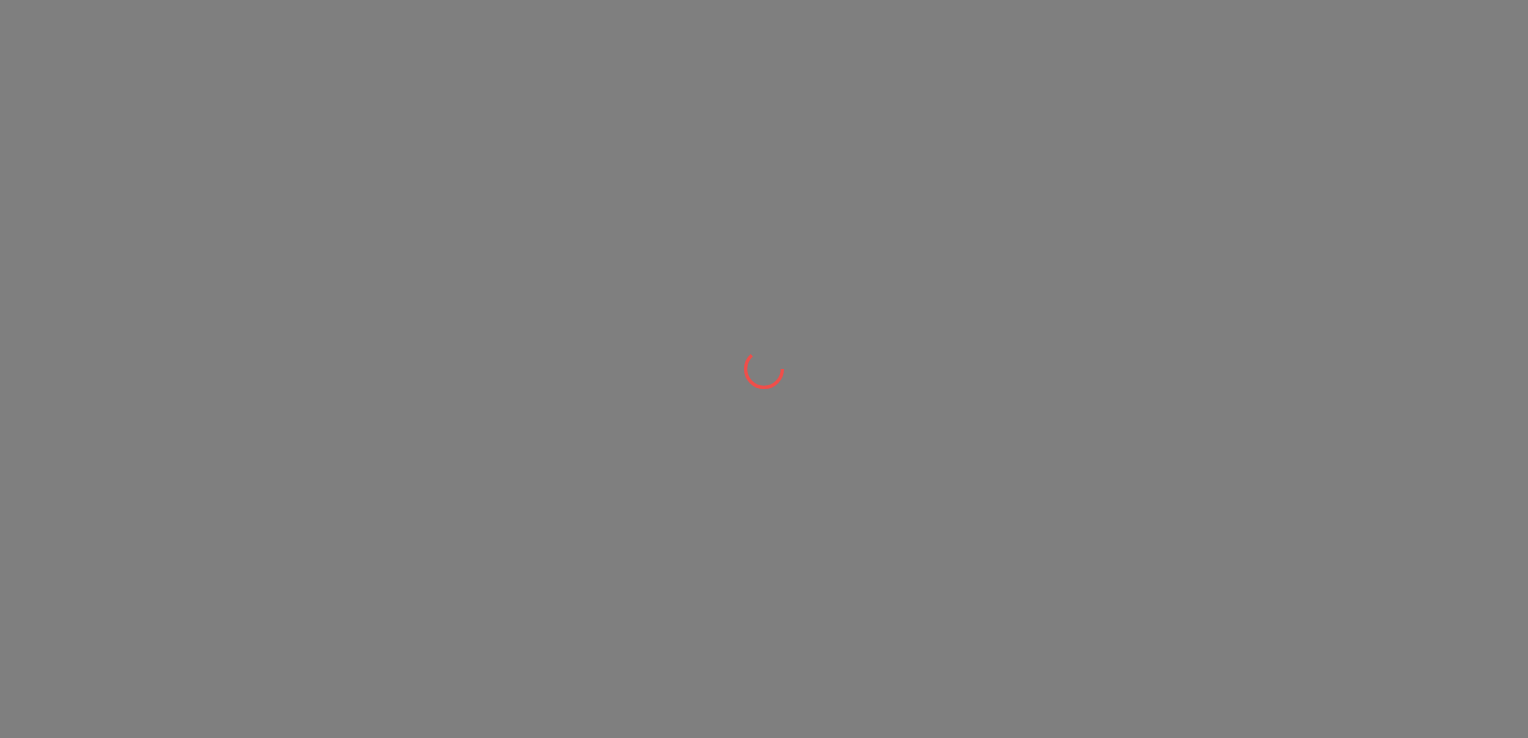 scroll, scrollTop: 0, scrollLeft: 0, axis: both 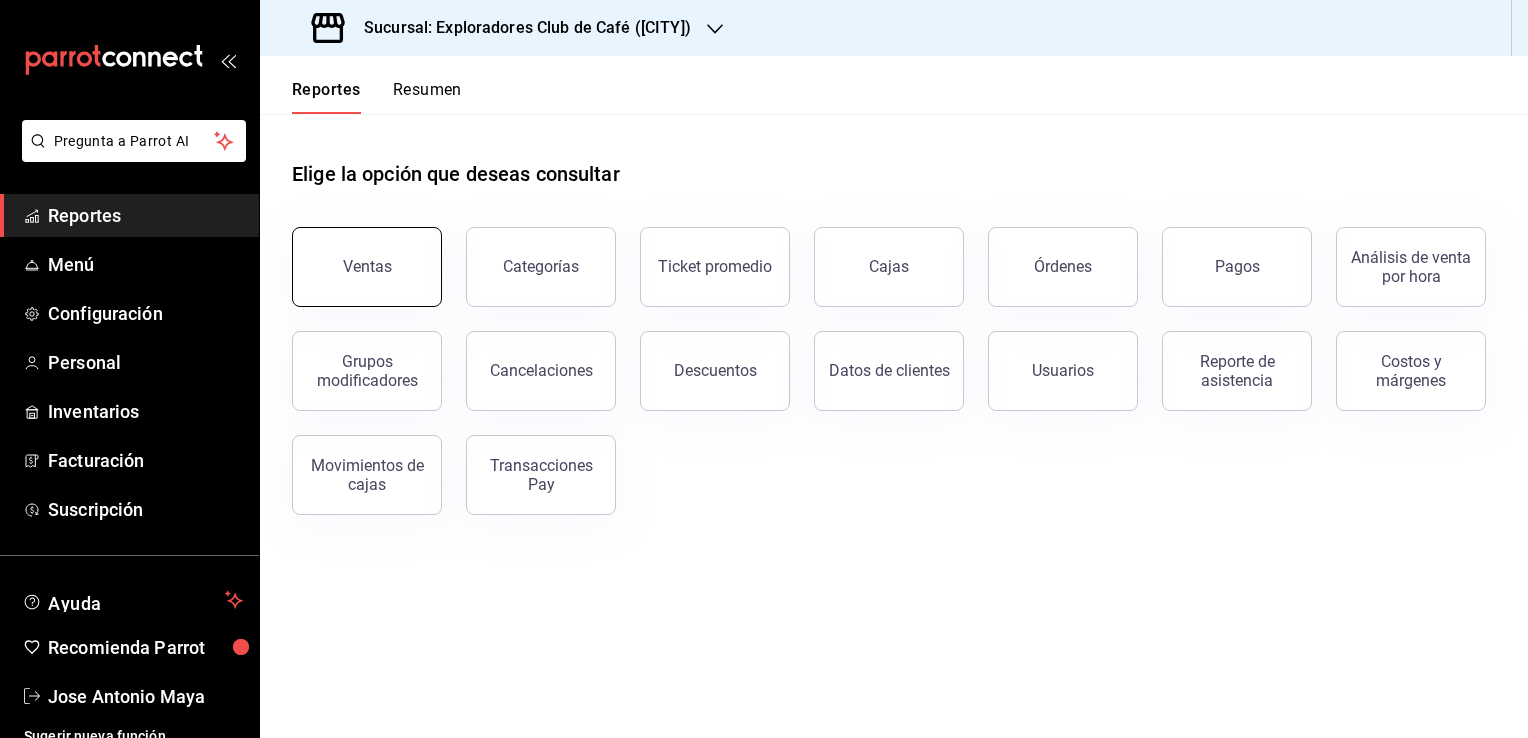 click on "Ventas" at bounding box center [367, 267] 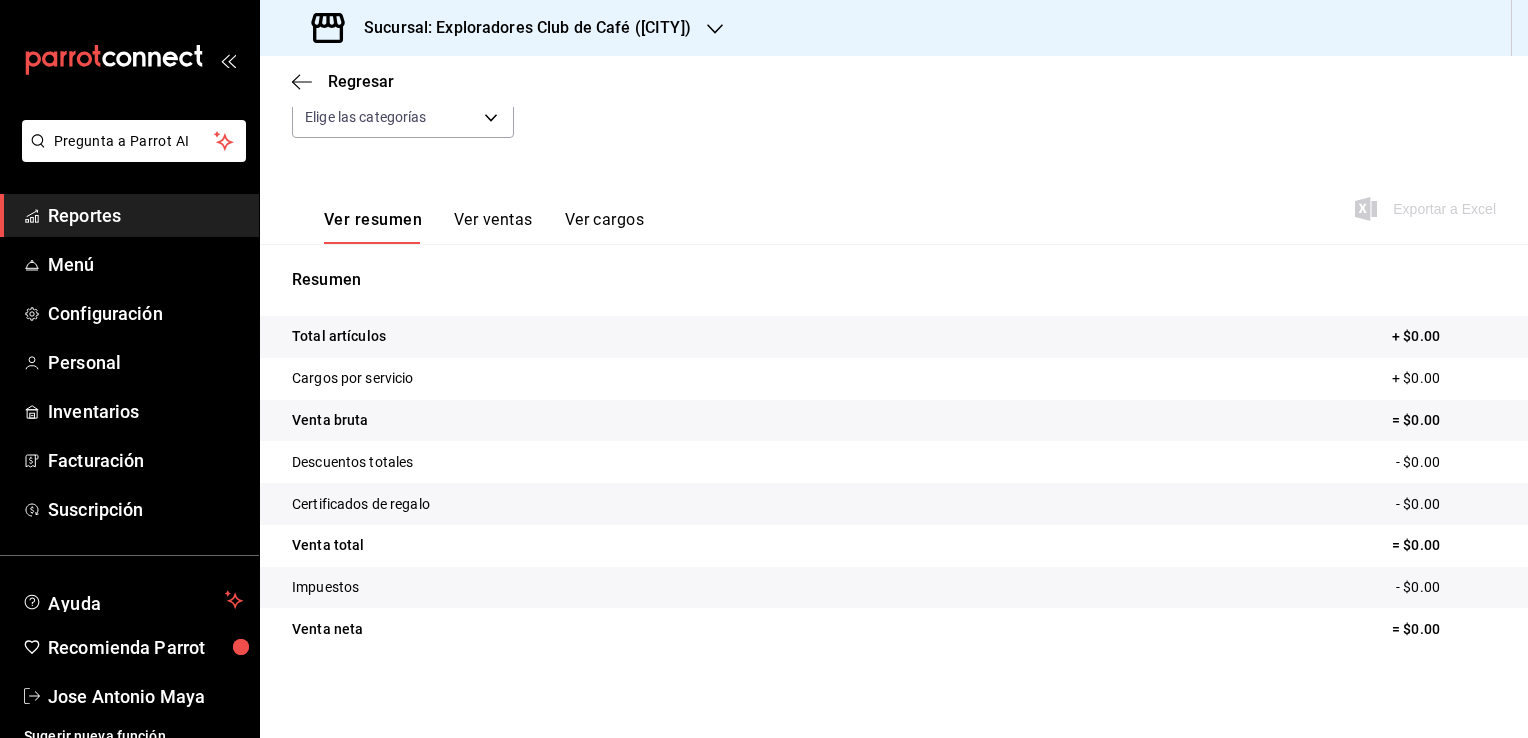 scroll, scrollTop: 24, scrollLeft: 0, axis: vertical 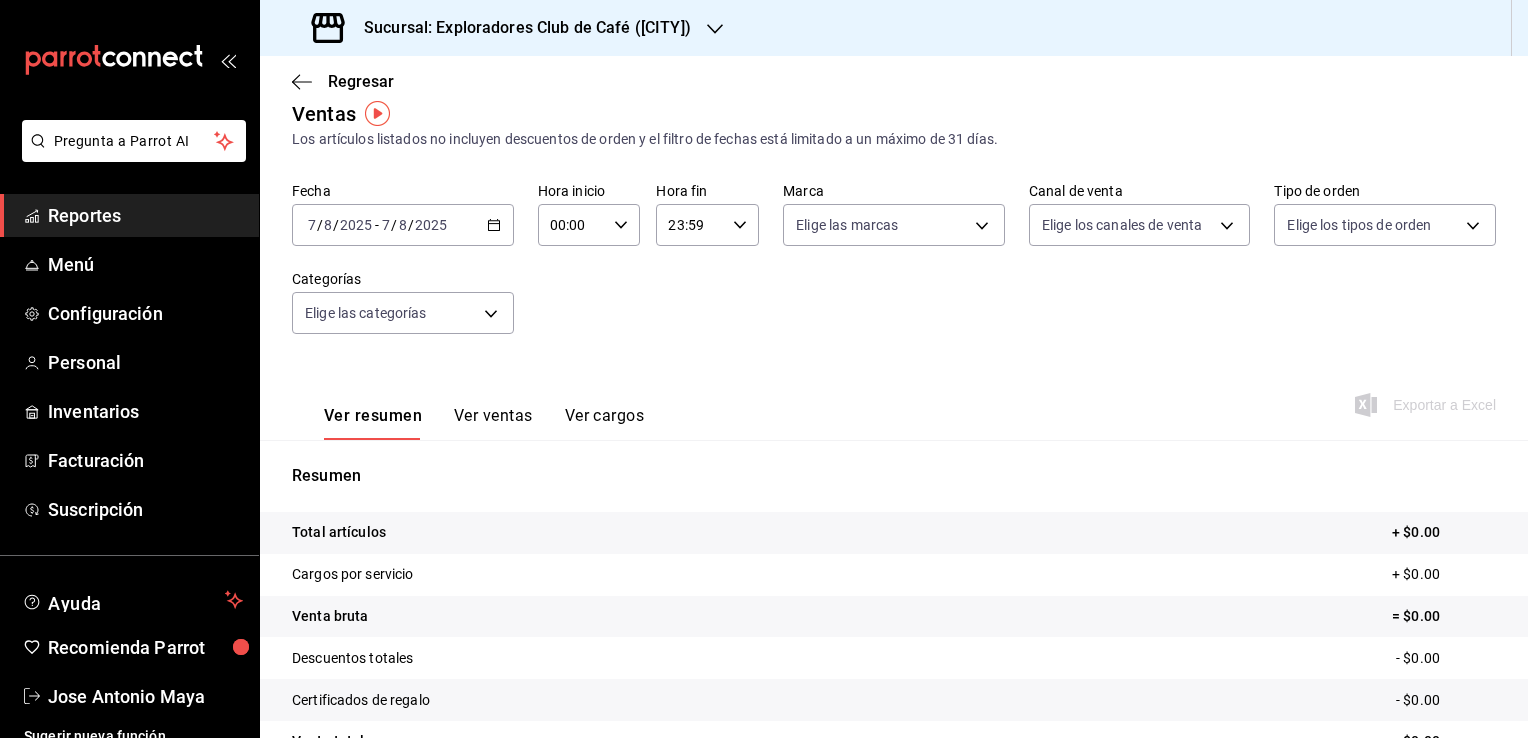 click on "Ver ventas" at bounding box center [493, 423] 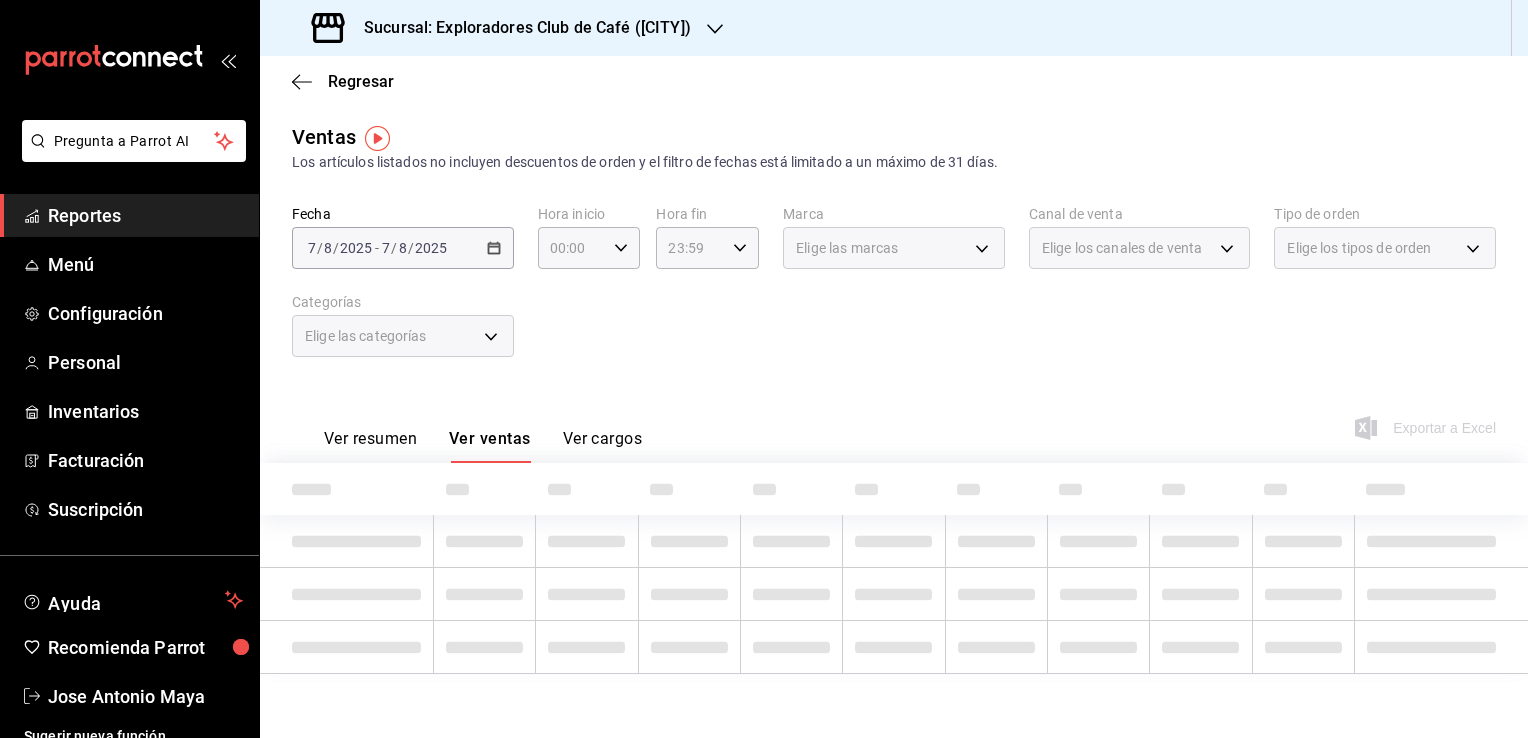 scroll, scrollTop: 0, scrollLeft: 0, axis: both 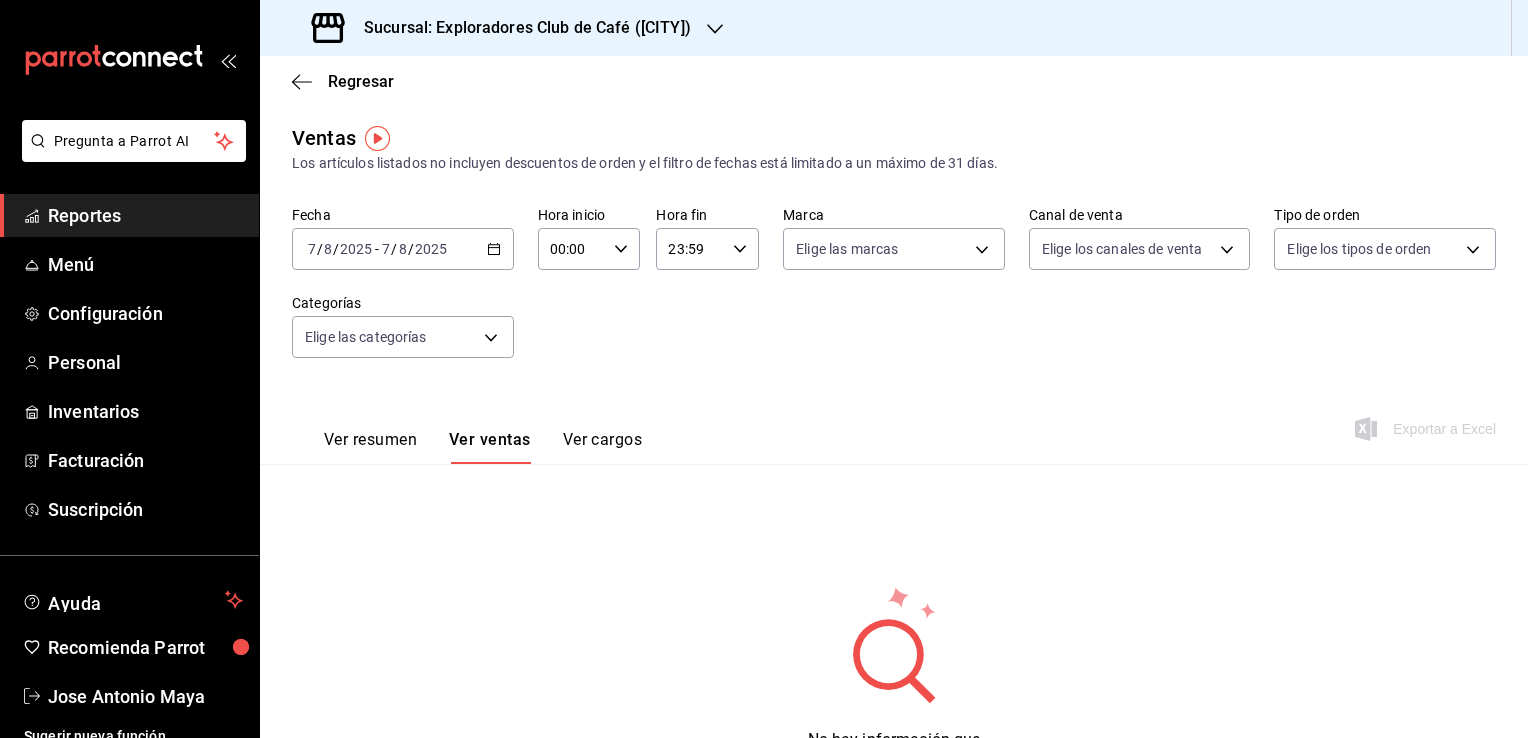 click on "2025-08-07 7 / 8 / 2025 - 2025-08-07 7 / 8 / 2025" at bounding box center [403, 249] 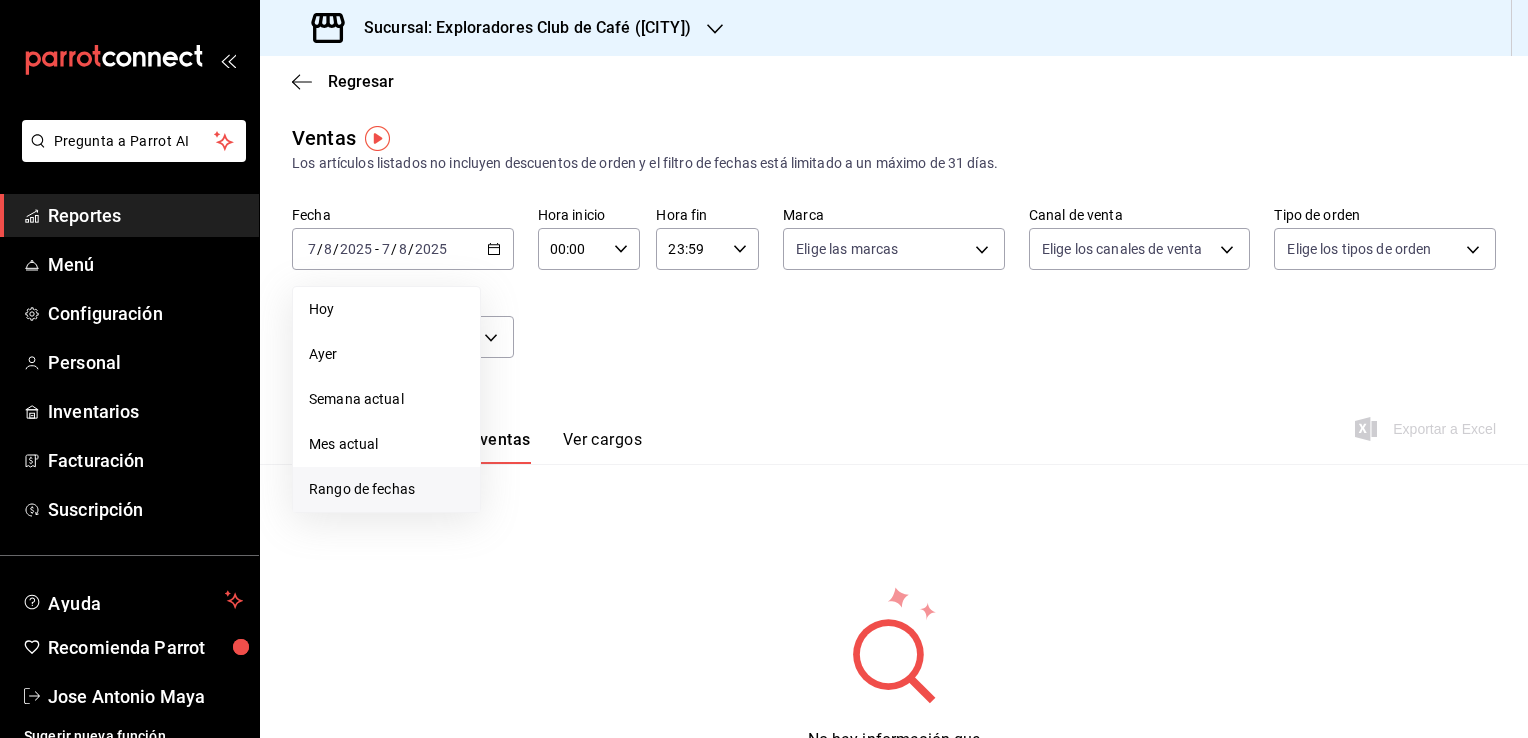 click on "Rango de fechas" at bounding box center [386, 489] 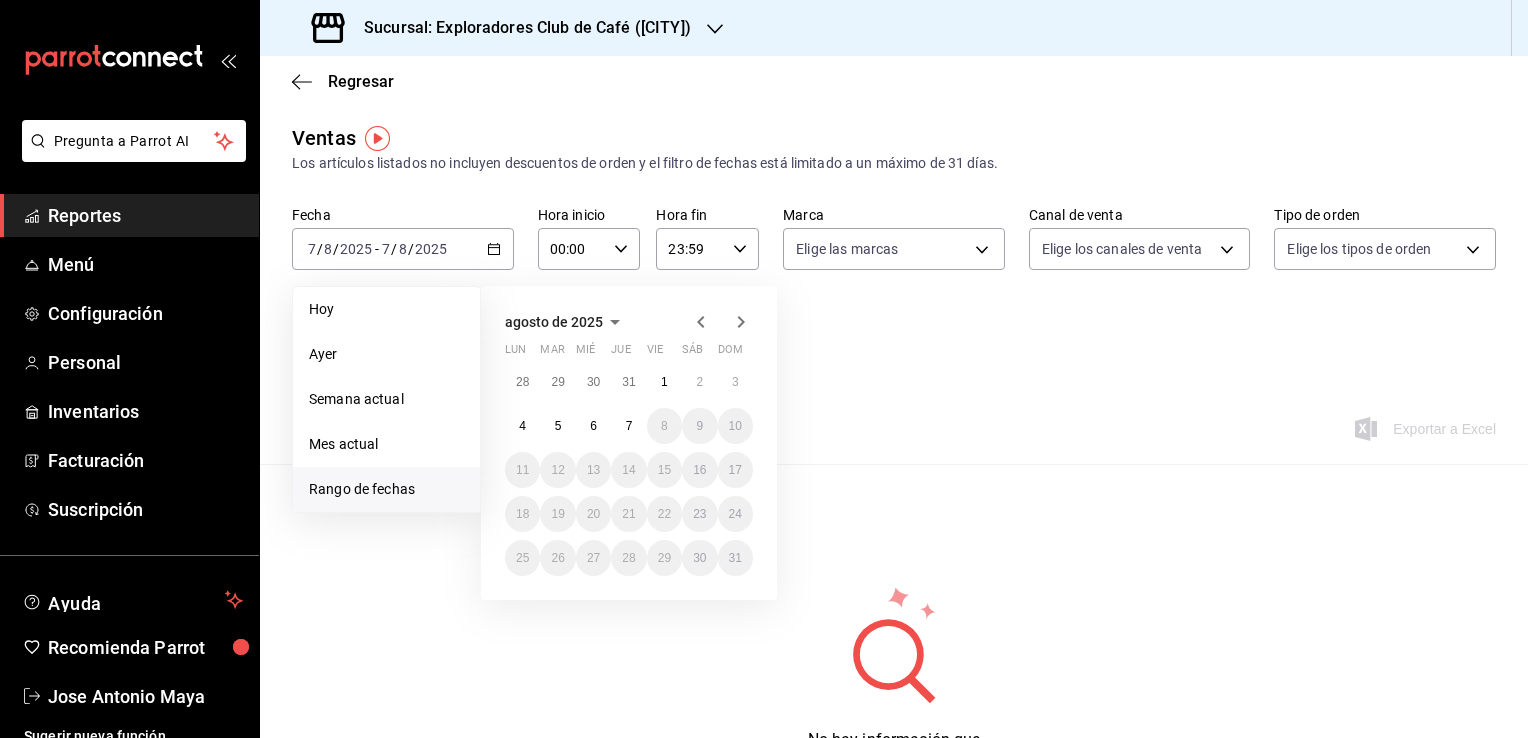 click 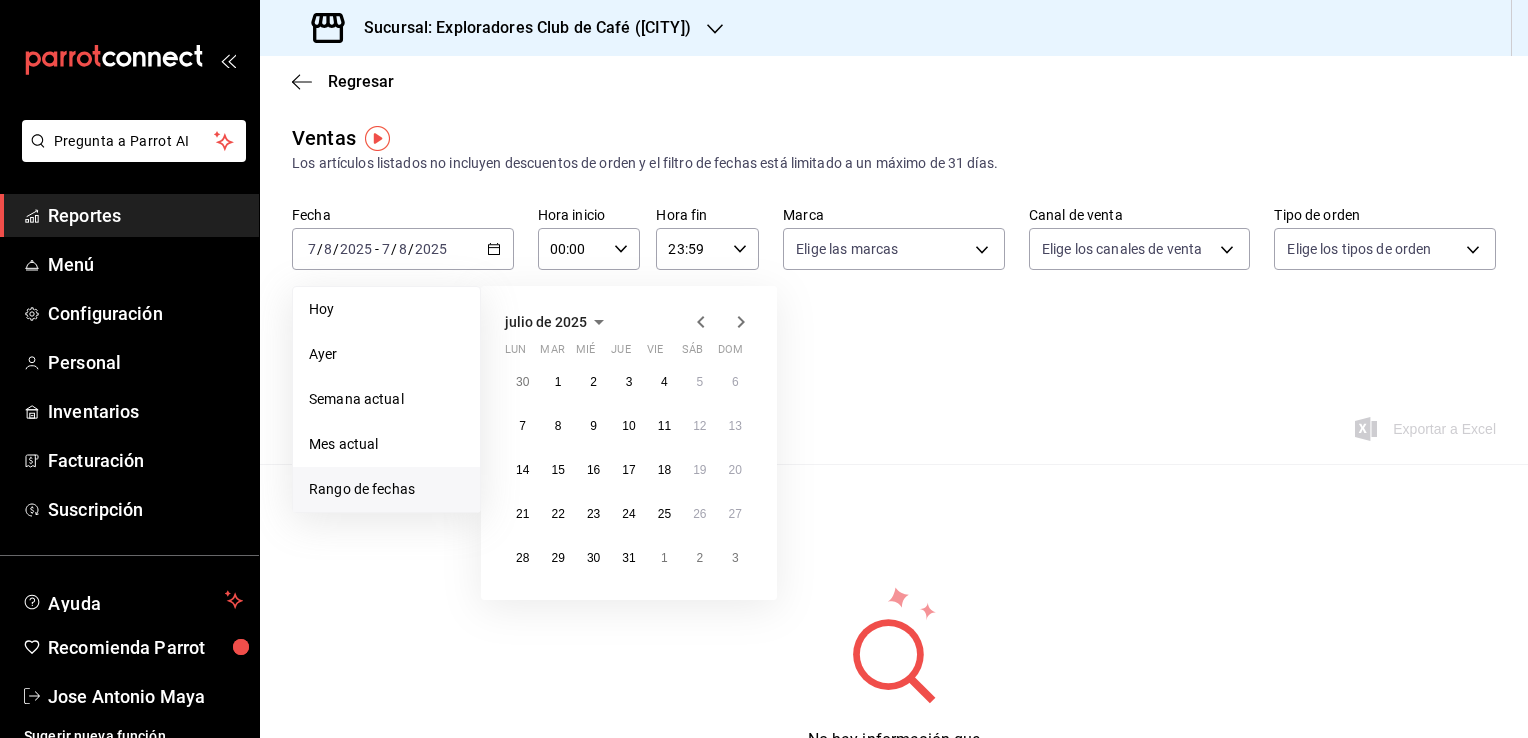 click 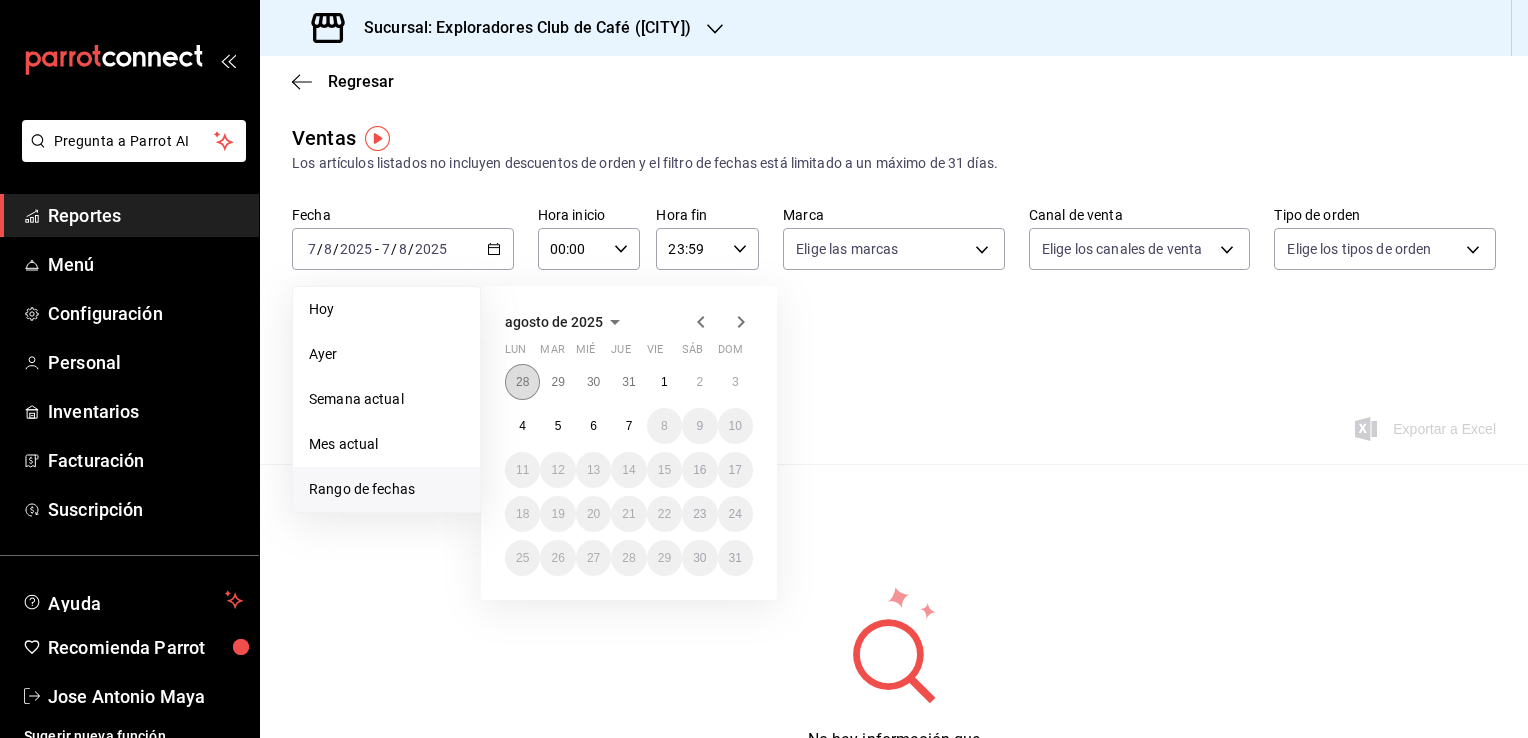 click on "28" at bounding box center [522, 382] 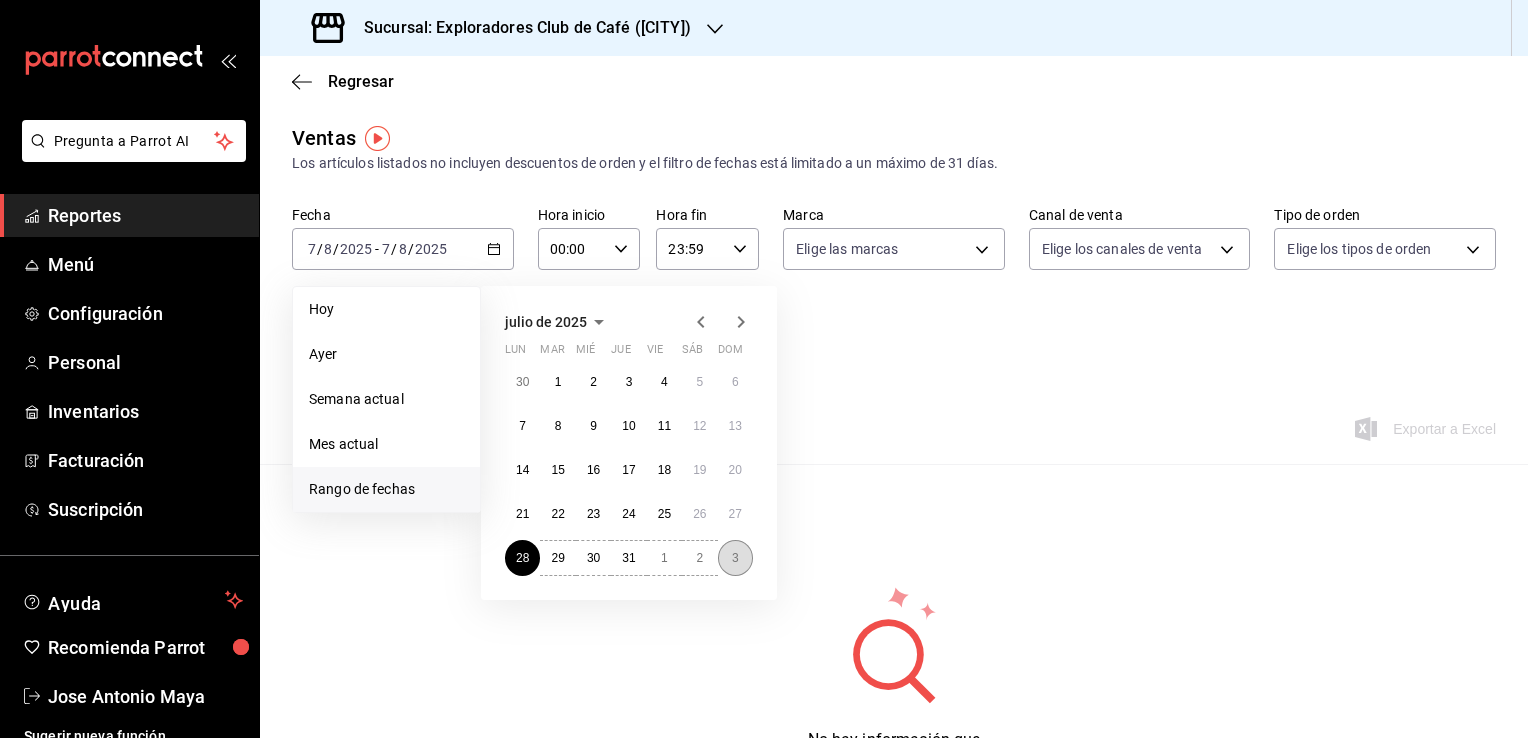 click on "3" at bounding box center [735, 558] 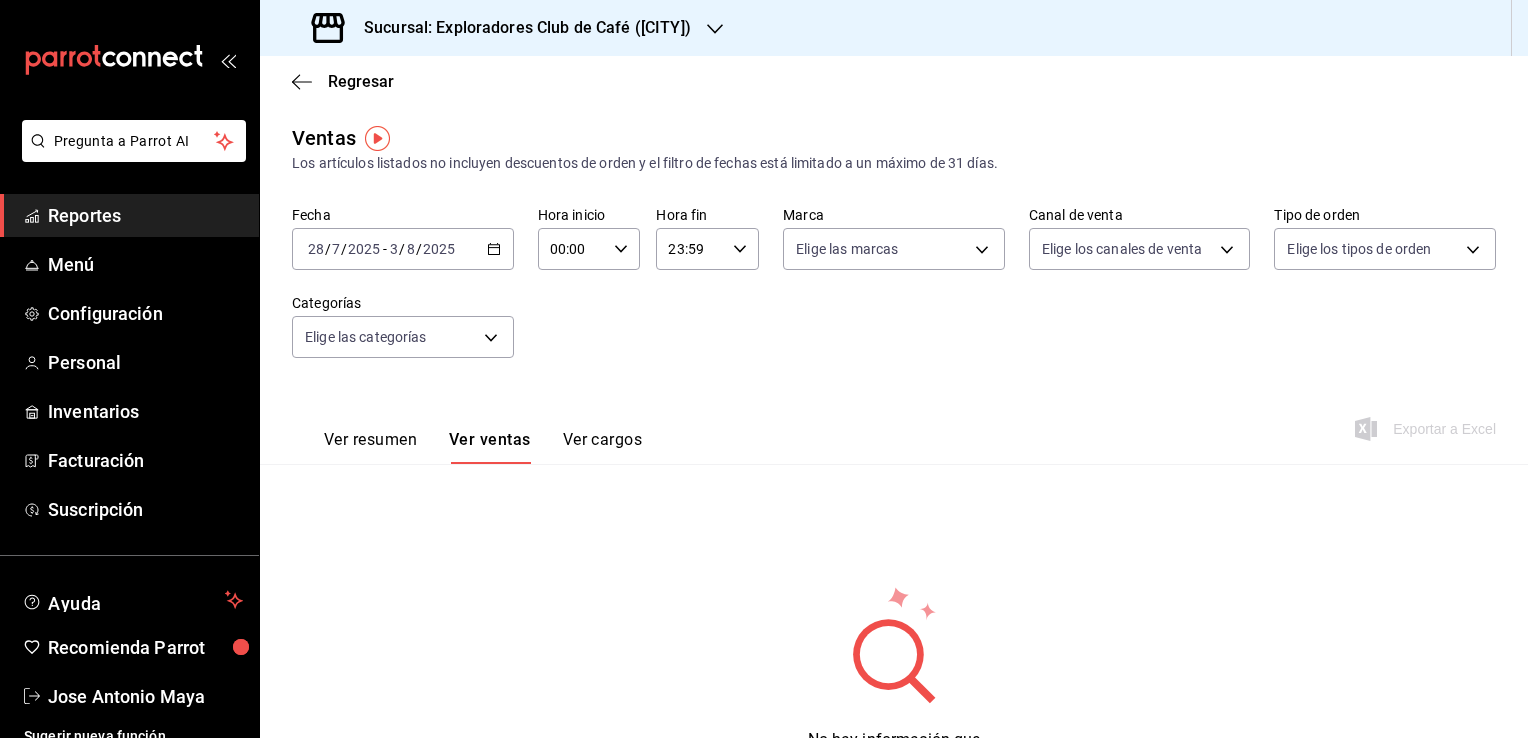 click on "Sucursal: Exploradores Club de Café ([CITY])" at bounding box center (519, 28) 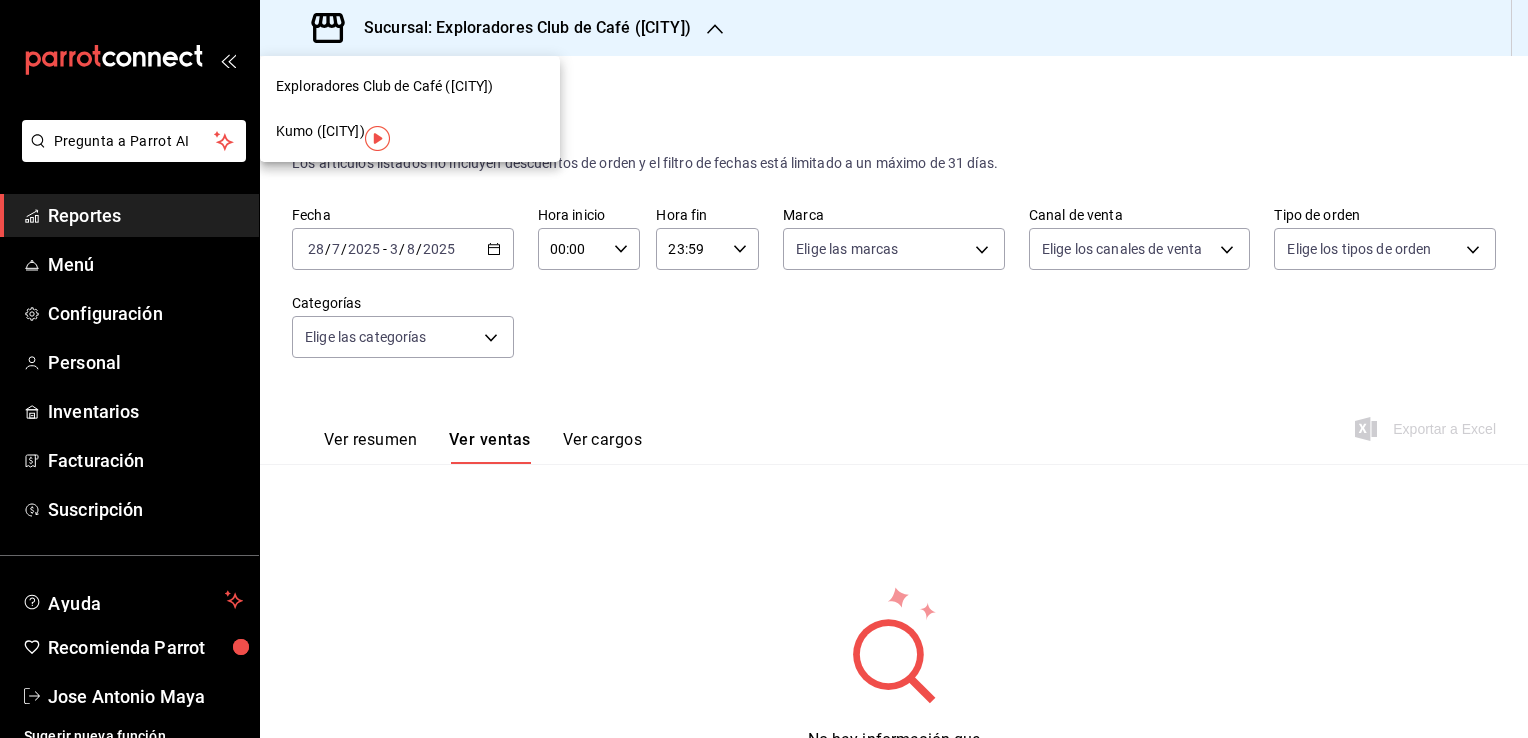 click on "Kumo ([CITY])" at bounding box center [410, 131] 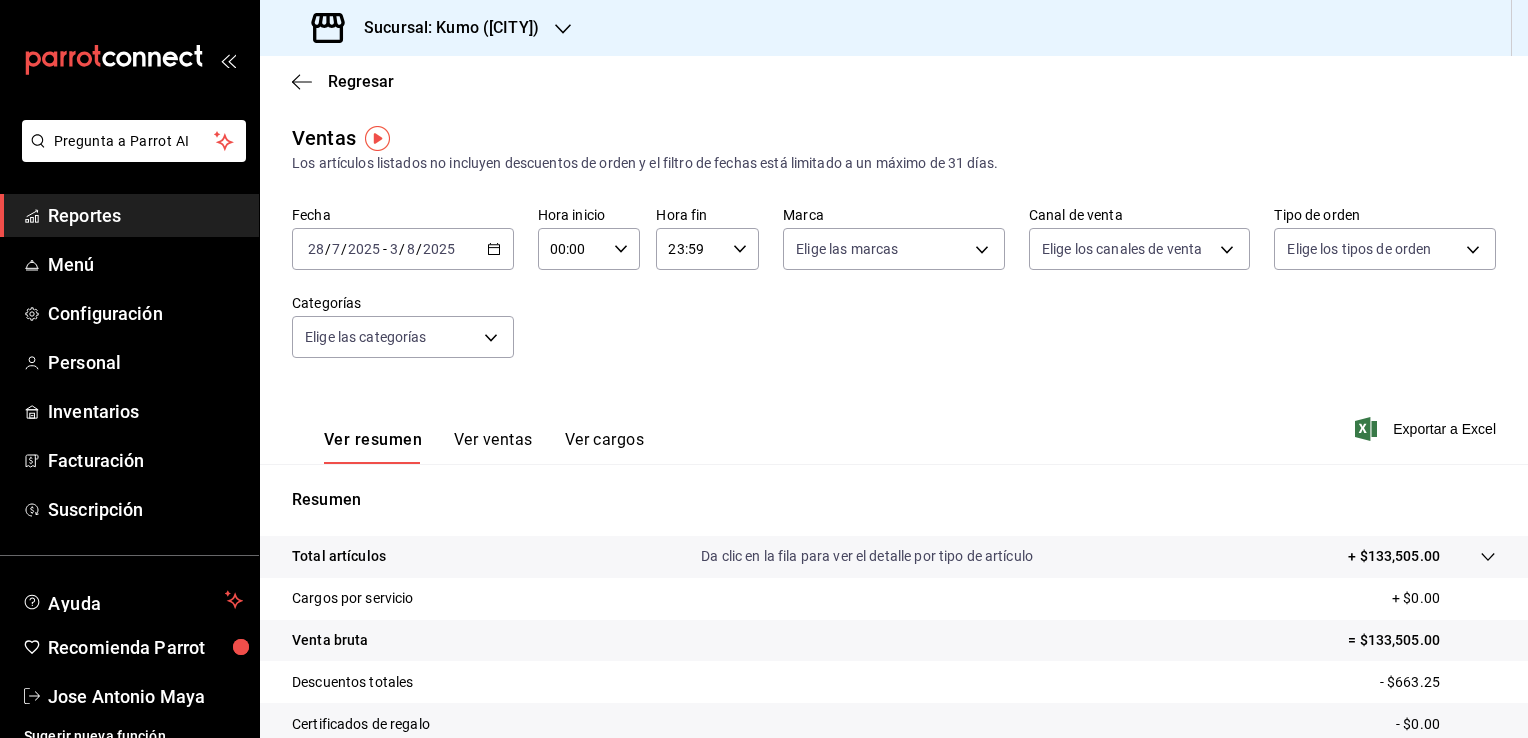 click on "Ver ventas" at bounding box center (493, 447) 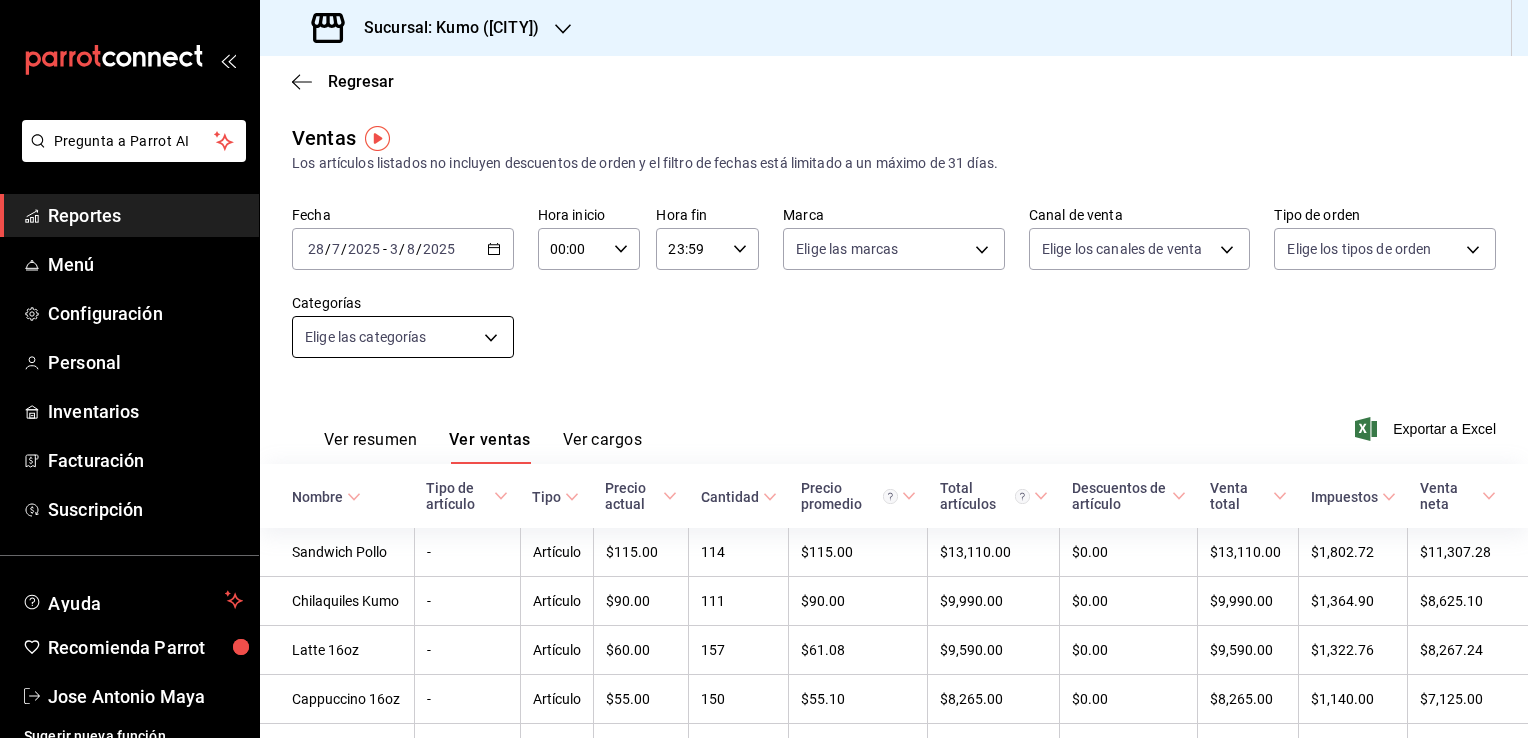 click on "Pregunta a Parrot AI Reportes   Menú   Configuración   Personal   Inventarios   Facturación   Suscripción   Ayuda Recomienda Parrot   [FIRST] [LAST]   Sugerir nueva función   Sucursal: Kumo ([CITY]) Regresar Ventas Los artículos listados no incluyen descuentos de orden y el filtro de fechas está limitado a un máximo de 31 días. Fecha 2025-07-28 28 / 7 / 2025 - 2025-08-03 3 / 8 / 2025 Hora inicio 00:00 Hora inicio Hora fin 23:59 Hora fin Marca Elige las marcas Canal de venta Elige los canales de venta Tipo de orden Elige los tipos de orden Categorías Elige las categorías Ver resumen Ver ventas Ver cargos Exportar a Excel Nombre Tipo de artículo Tipo Precio actual Cantidad Precio promedio   Total artículos   Descuentos de artículo Venta total Impuestos Venta neta Sandwich Pollo - Artículo $115.00 114 $115.00 $13,110.00 $0.00 $13,110.00 $1,802.72 $11,307.28 Chilaquiles Kumo - Artículo $90.00 111 $90.00 $9,990.00 $0.00 $9,990.00 $1,364.90 $8,625.10 Latte 16oz - Artículo $60.00 157 $61.08 $0.00" at bounding box center (764, 369) 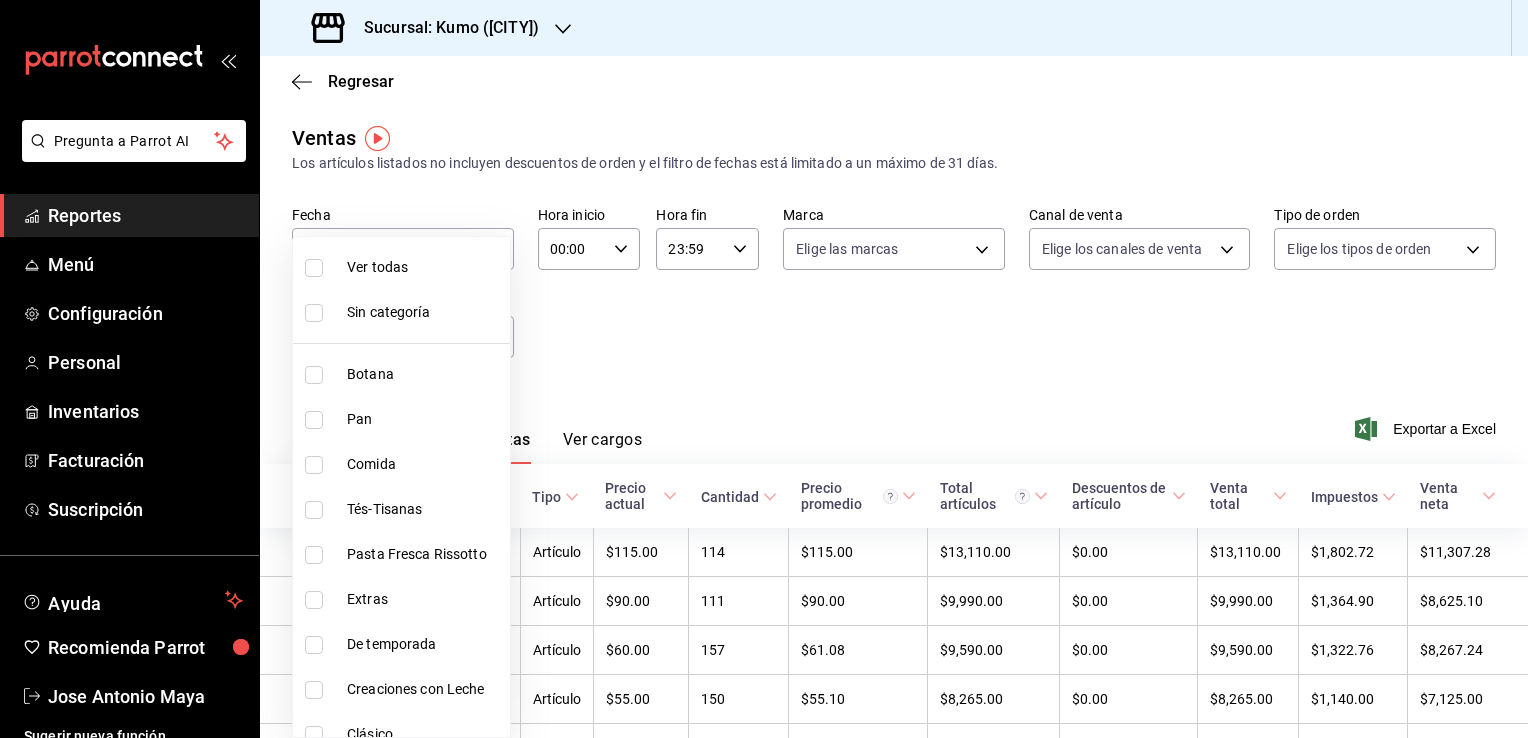 scroll, scrollTop: 244, scrollLeft: 0, axis: vertical 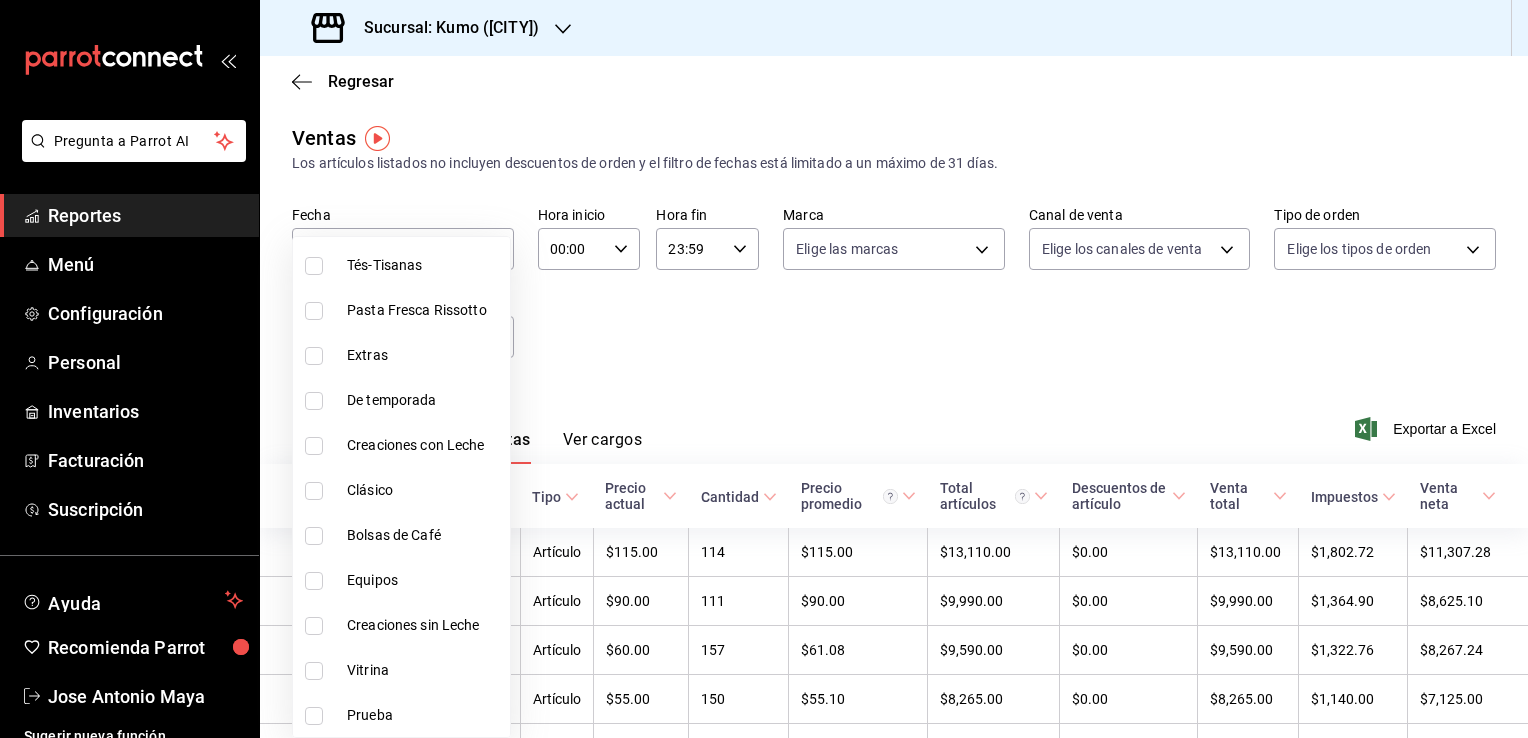 click at bounding box center (314, 626) 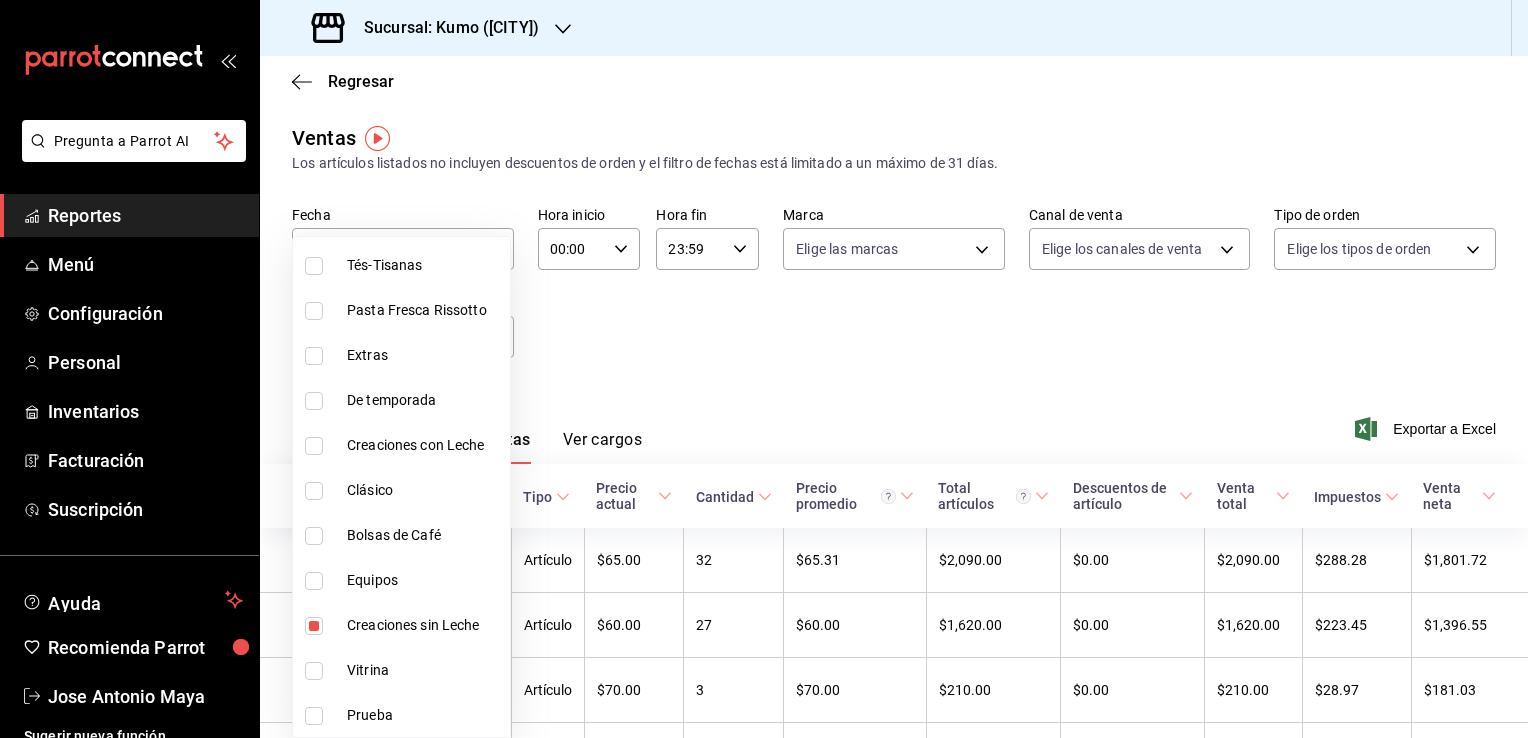 click at bounding box center (314, 446) 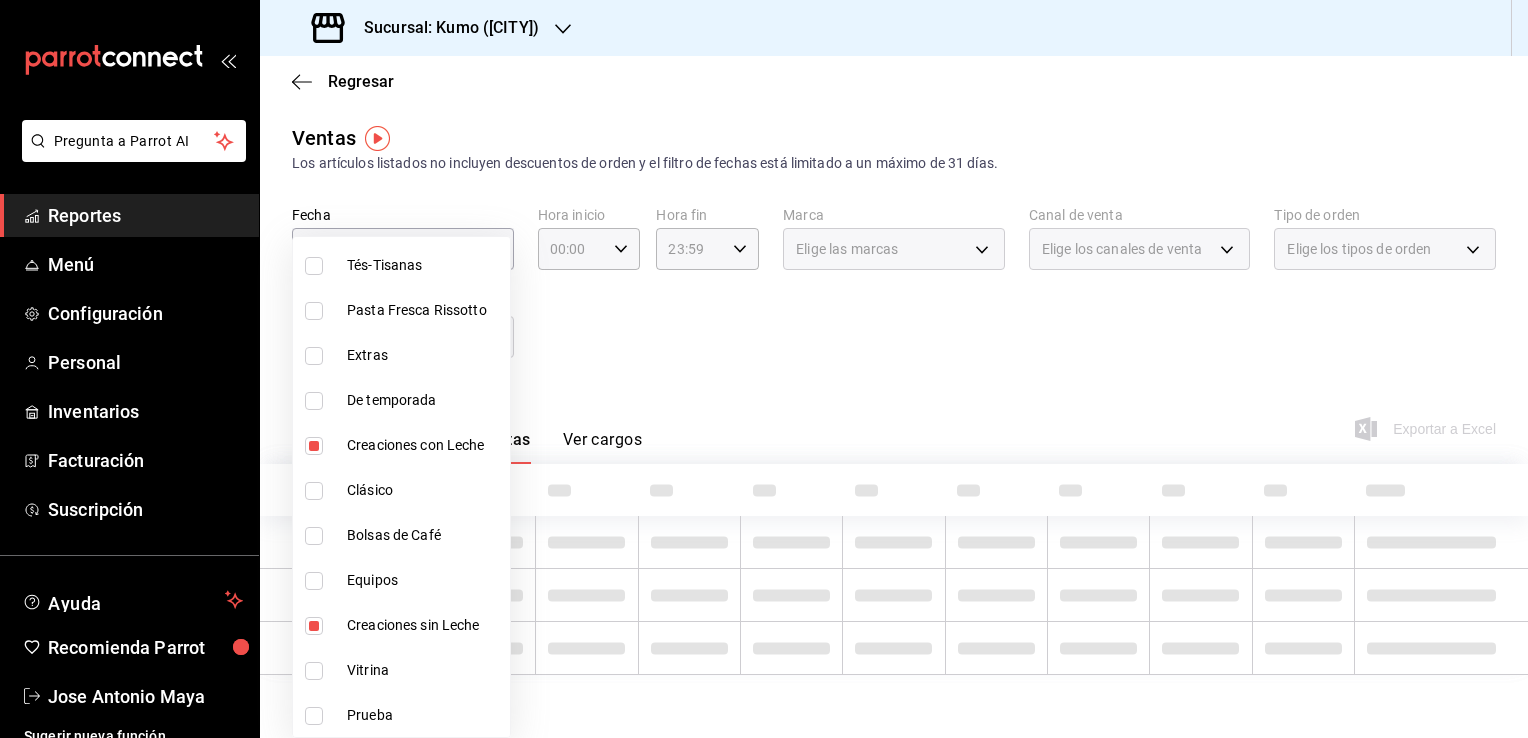 click at bounding box center [314, 491] 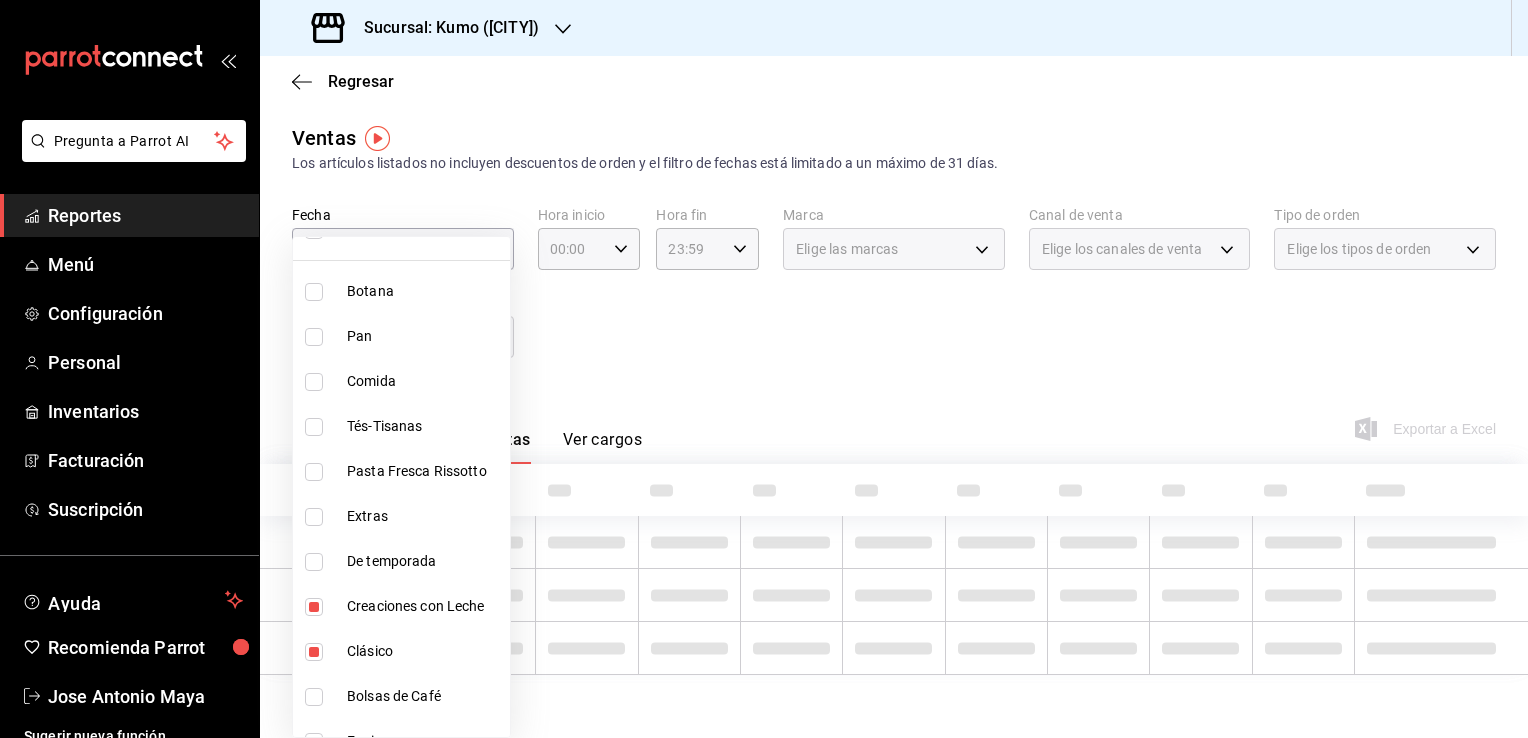 scroll, scrollTop: 67, scrollLeft: 0, axis: vertical 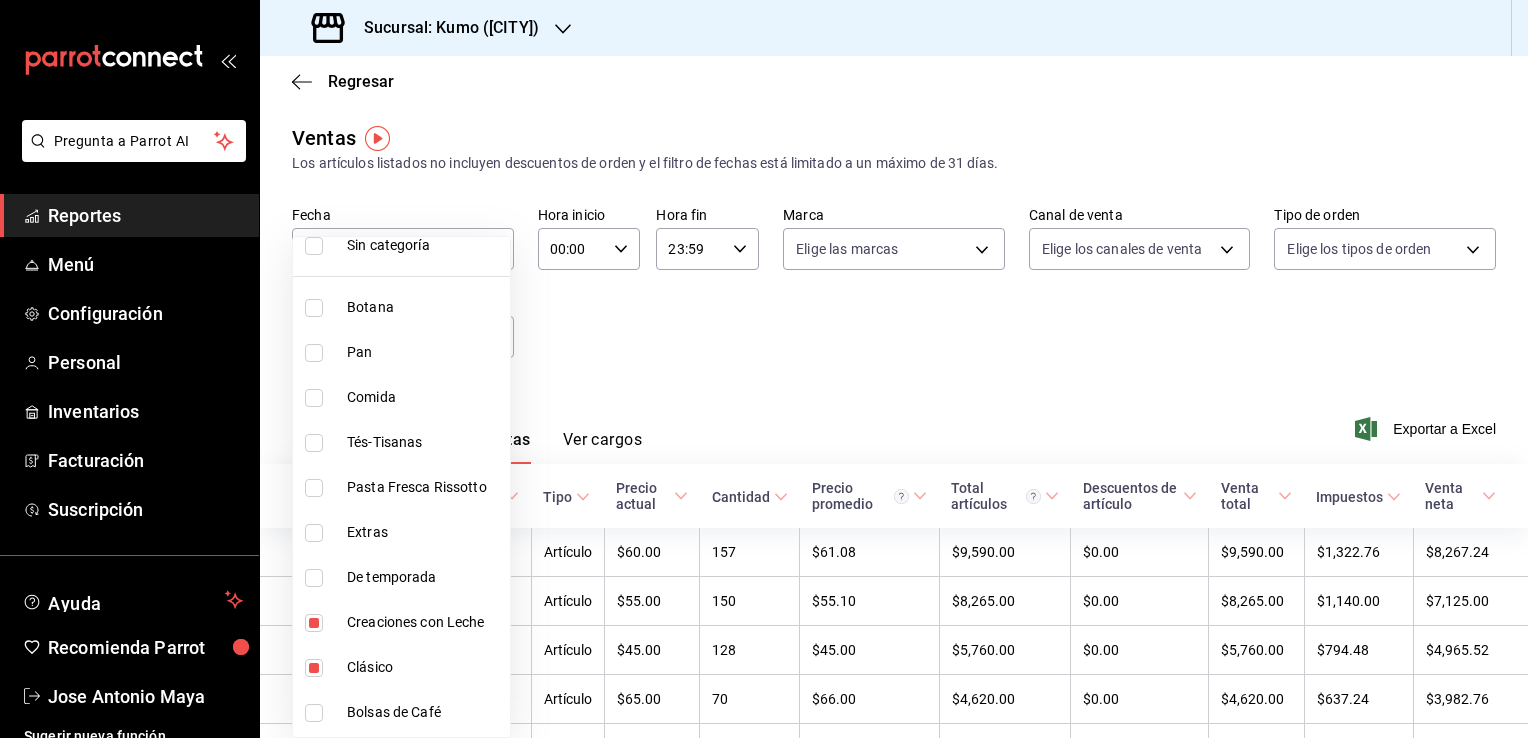 click on "Creaciones con Leche" at bounding box center [401, 622] 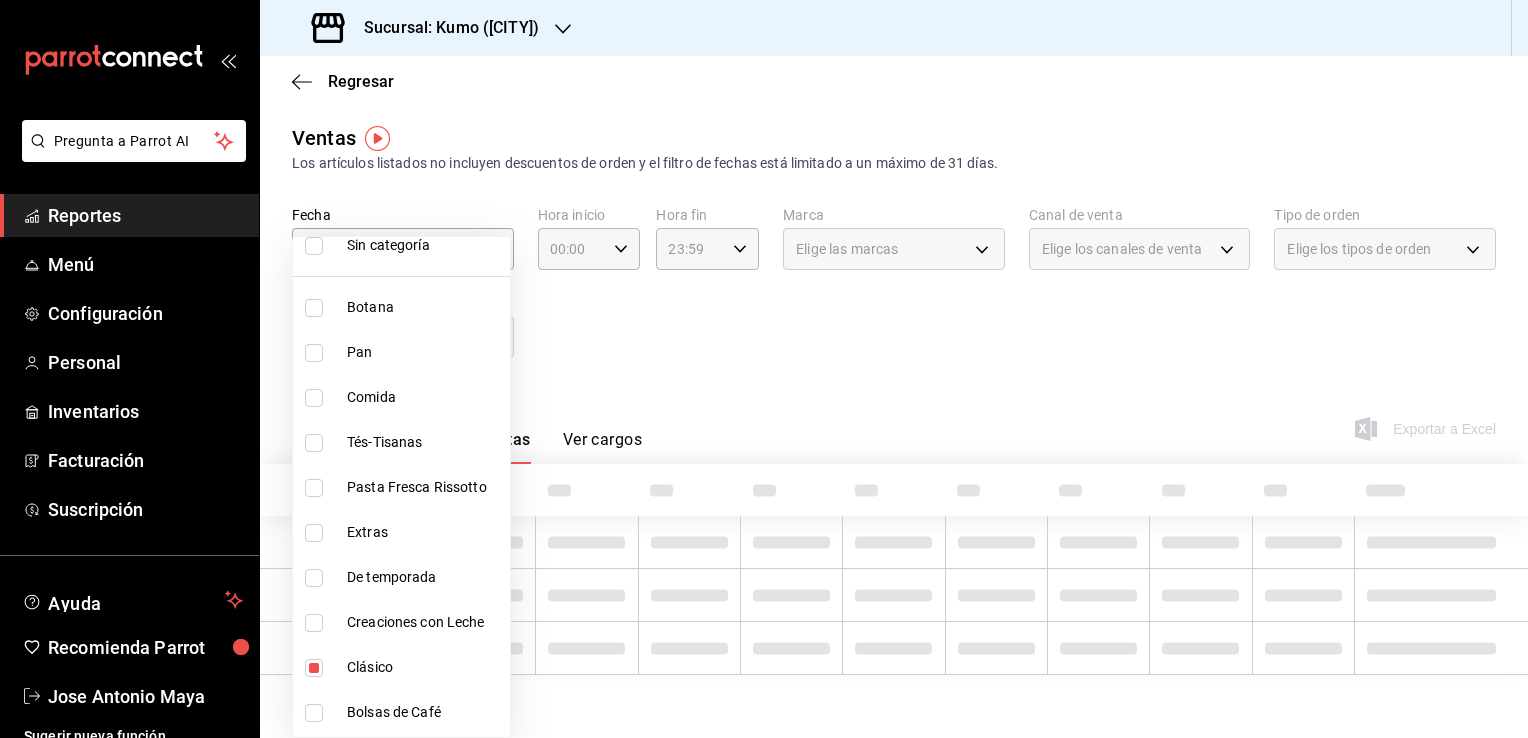 click on "Clásico" at bounding box center [401, 667] 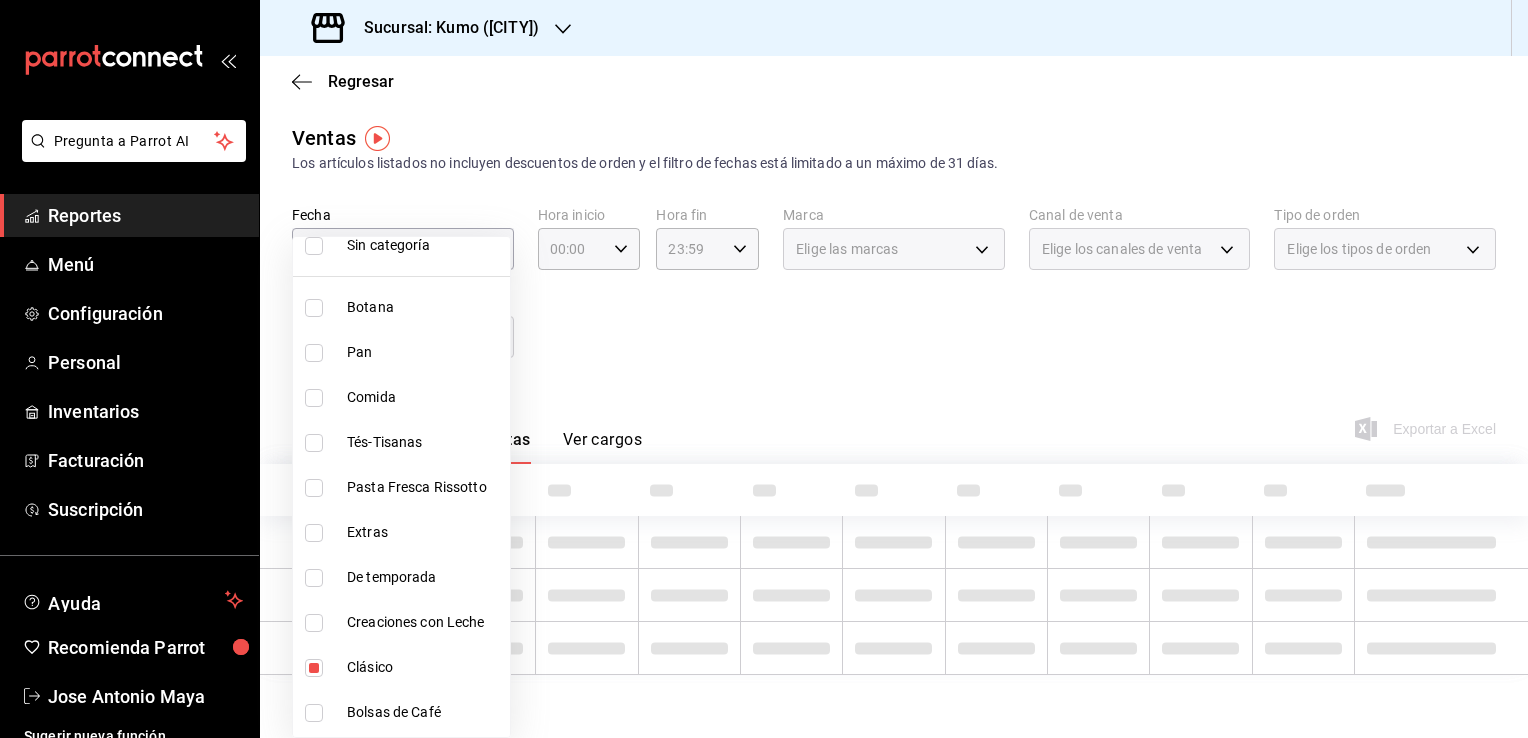 type on "5c6d6553-950c-4f13-bbc5-de7112d5339e" 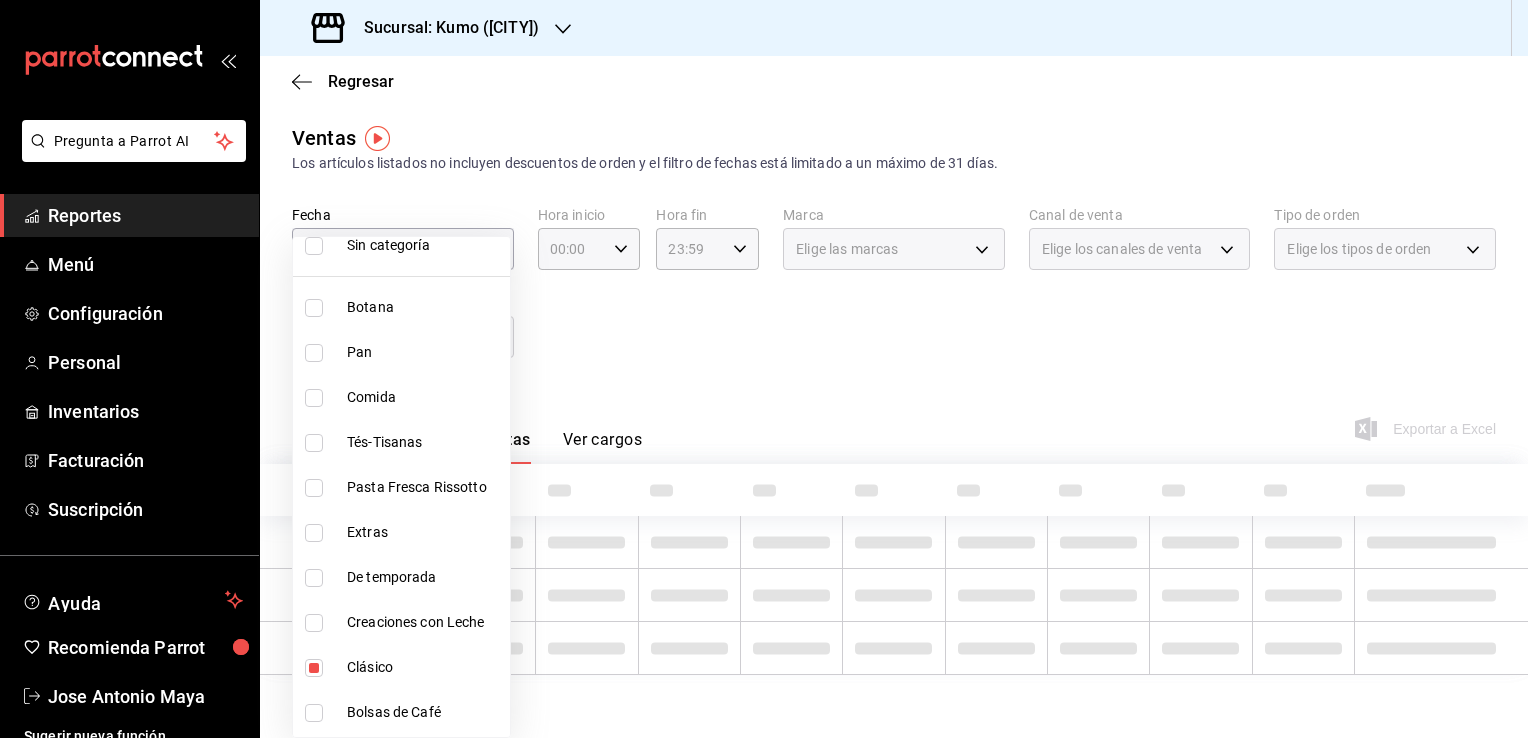 checkbox on "false" 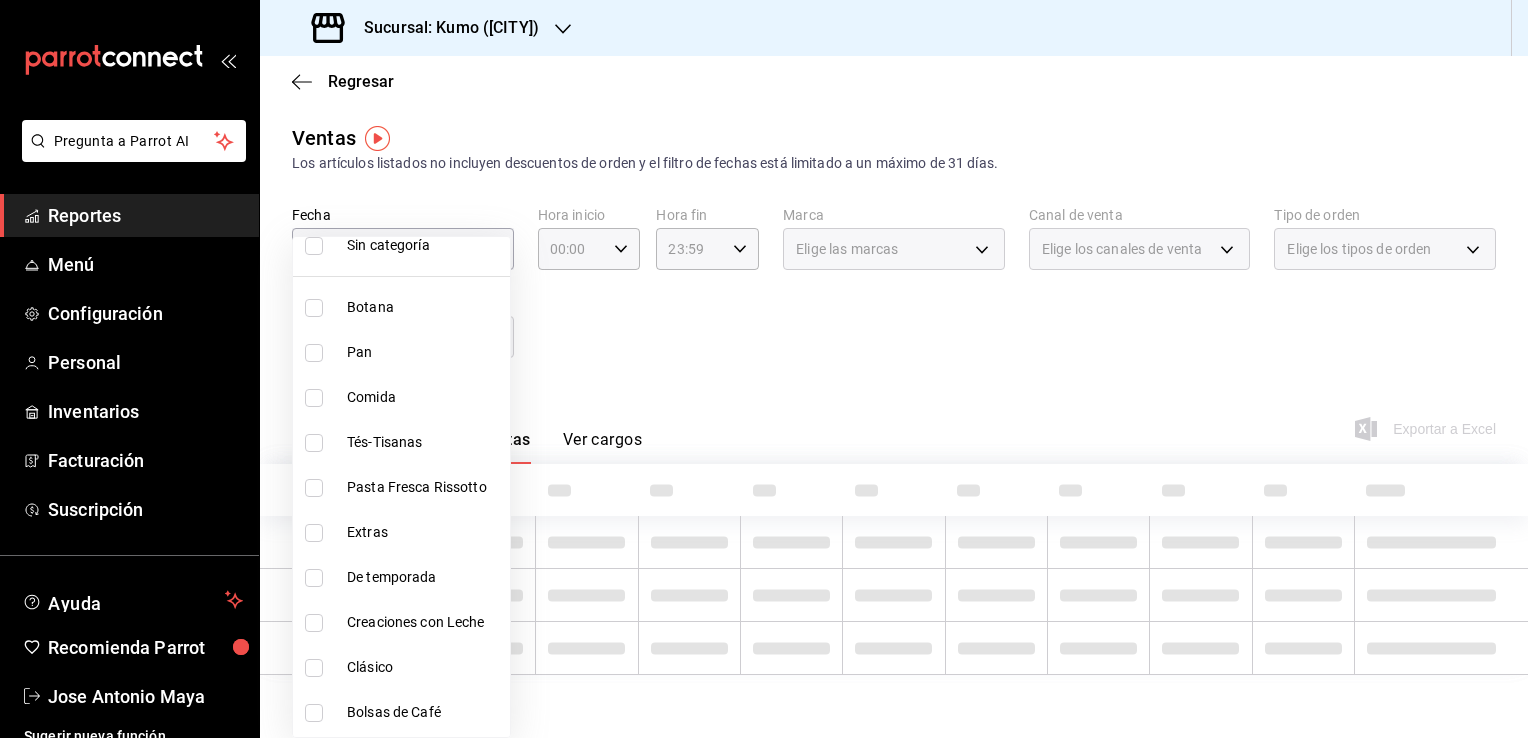 scroll, scrollTop: 211, scrollLeft: 0, axis: vertical 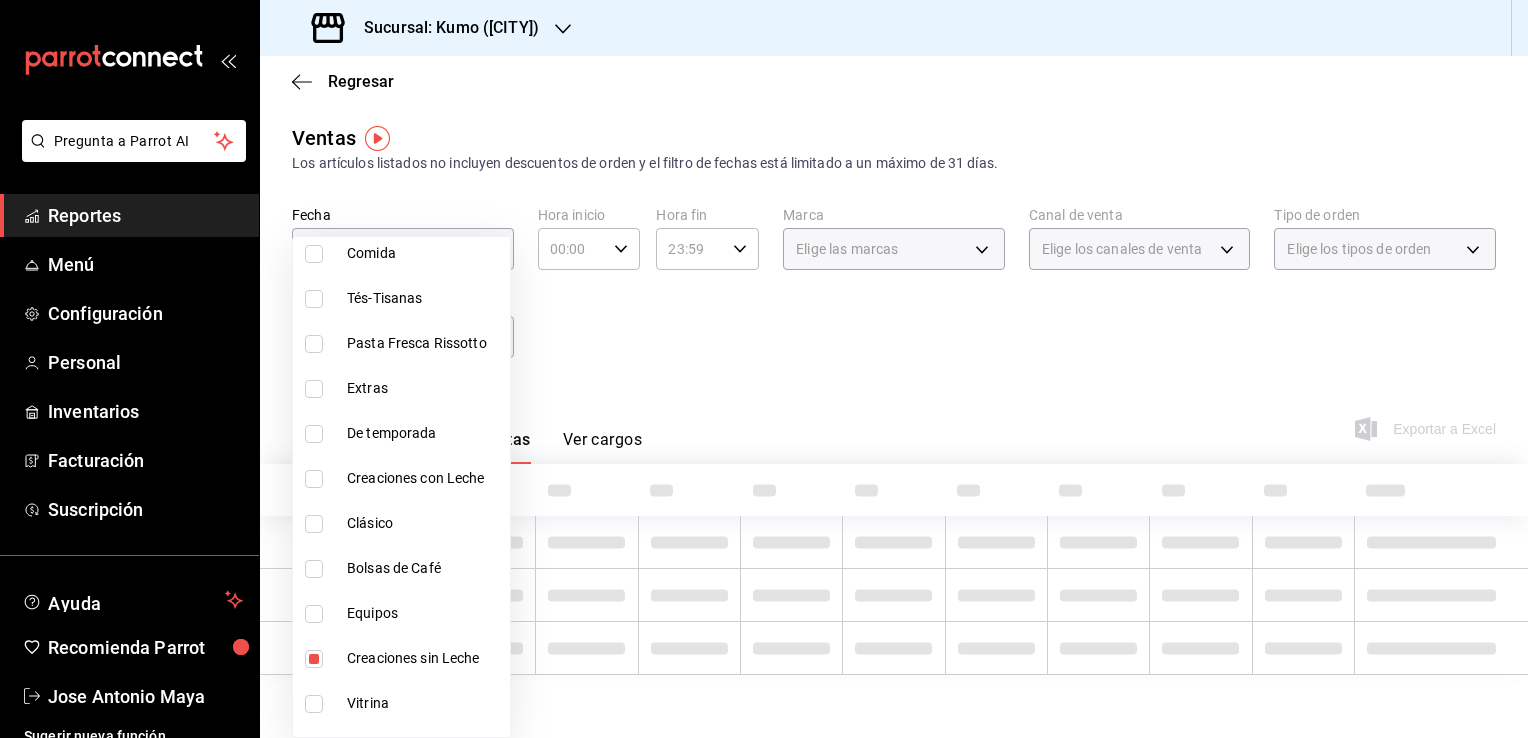 click at bounding box center [318, 659] 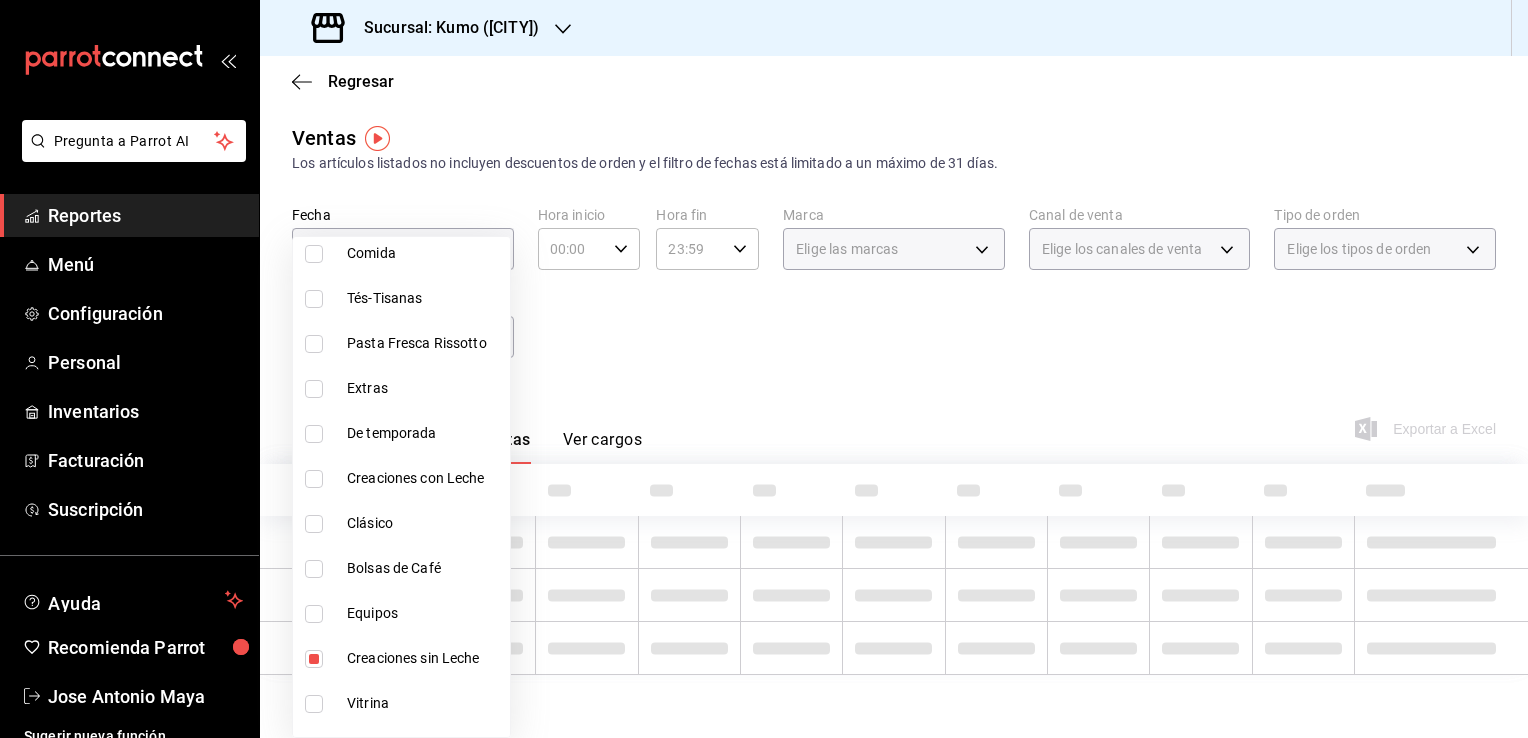 click at bounding box center (314, 659) 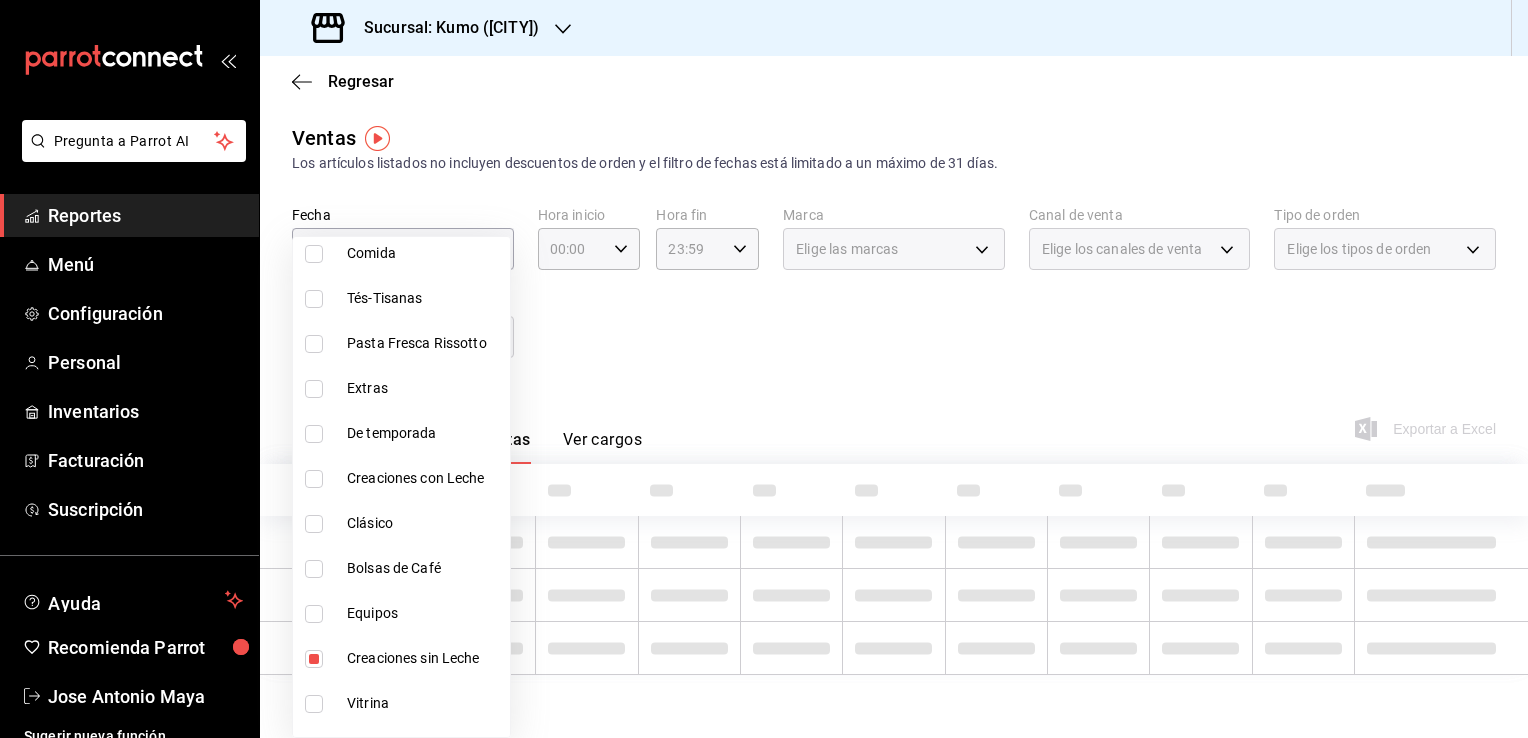 click on "Extras" at bounding box center [401, 388] 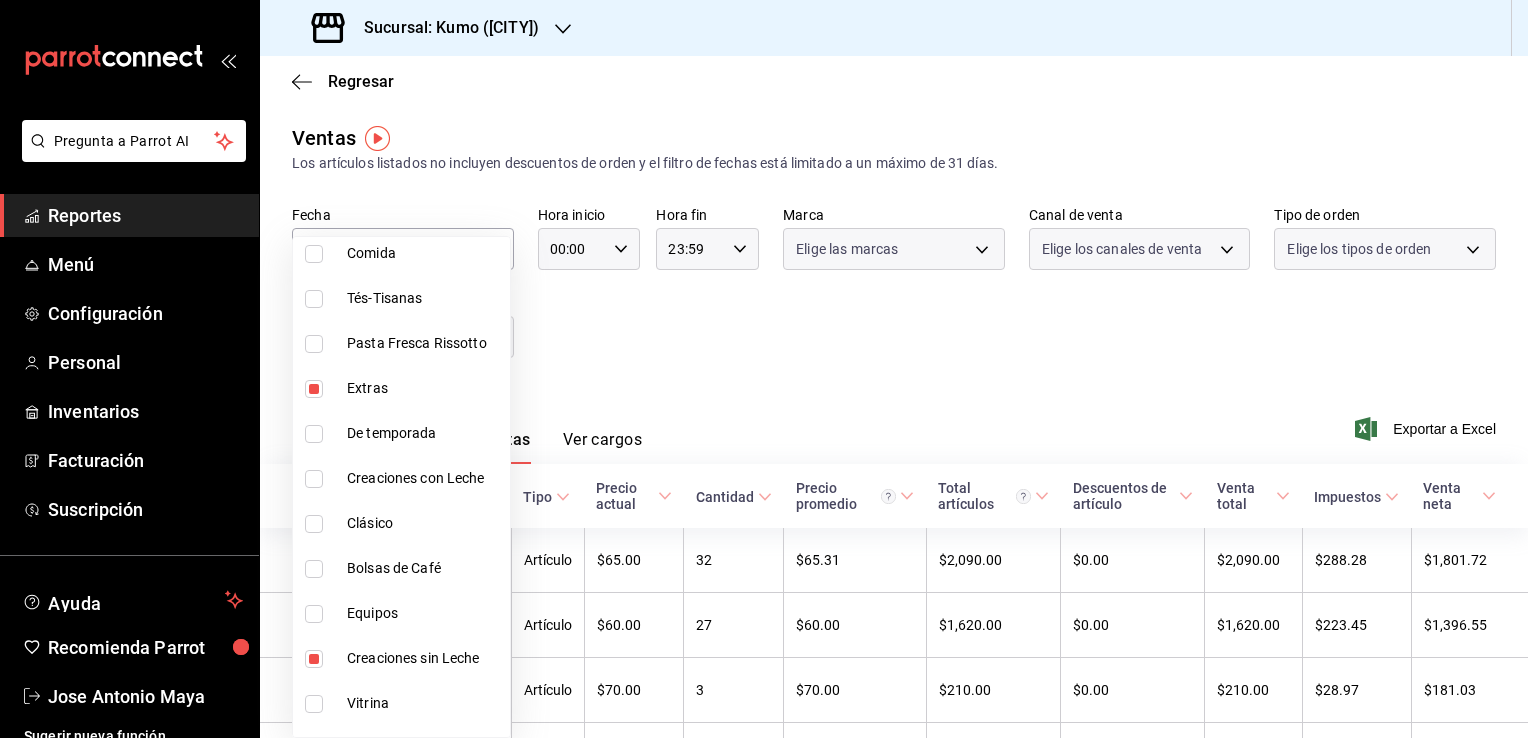 type on "5c6d6553-950c-4f13-bbc5-de7112d5339e,36b6ba1f-27bc-40d5-9e62-ac2c04726b5a" 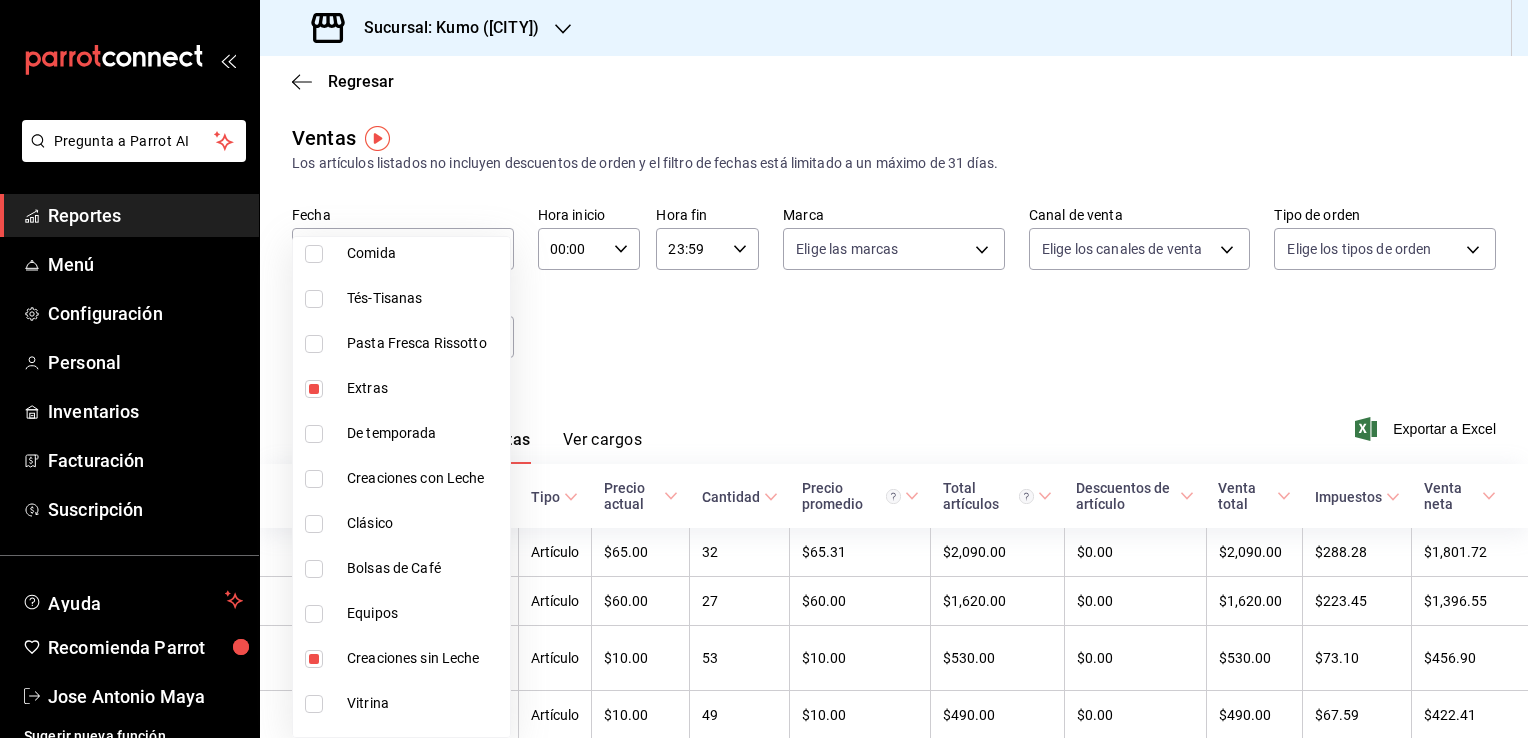 click on "Creaciones sin Leche" at bounding box center [401, 658] 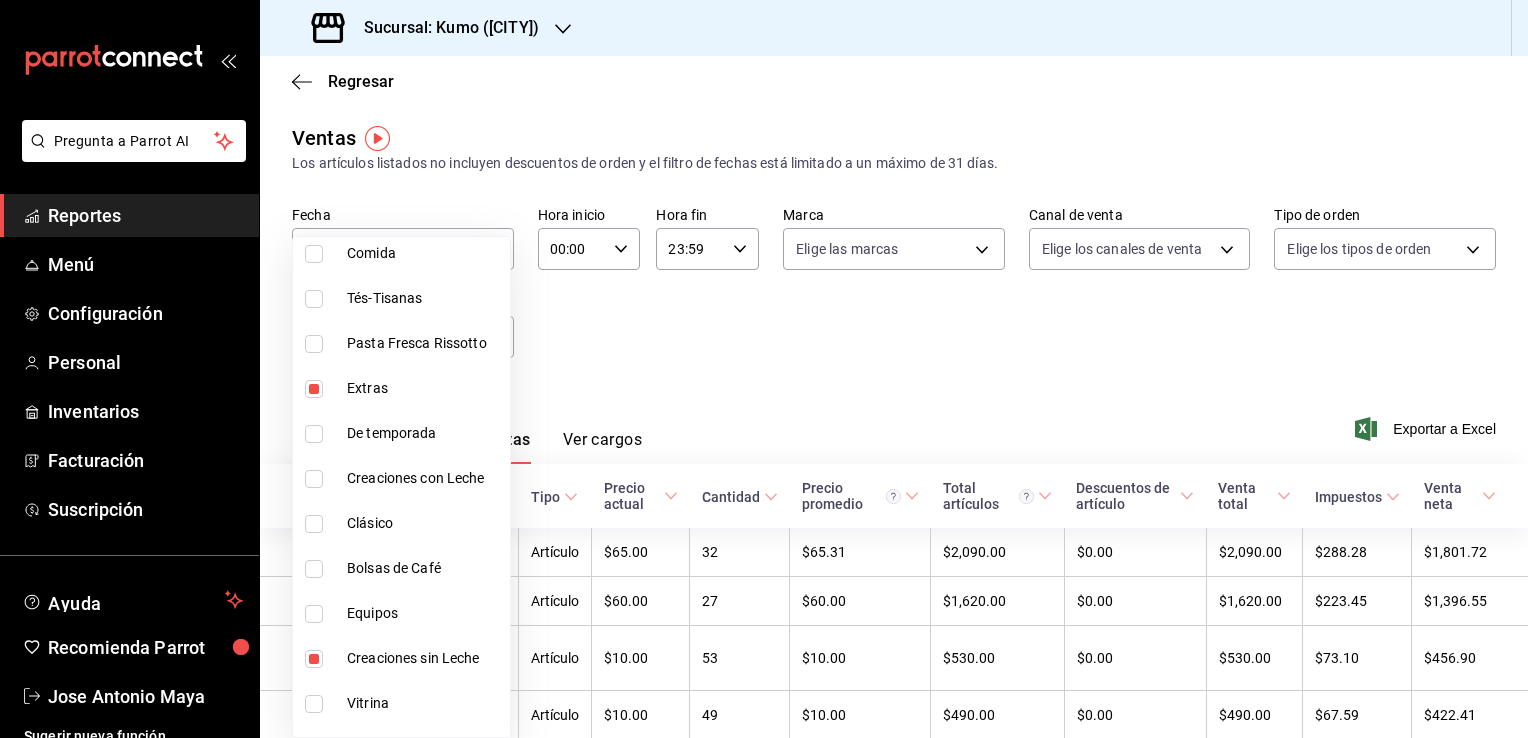 type on "36b6ba1f-27bc-40d5-9e62-ac2c04726b5a" 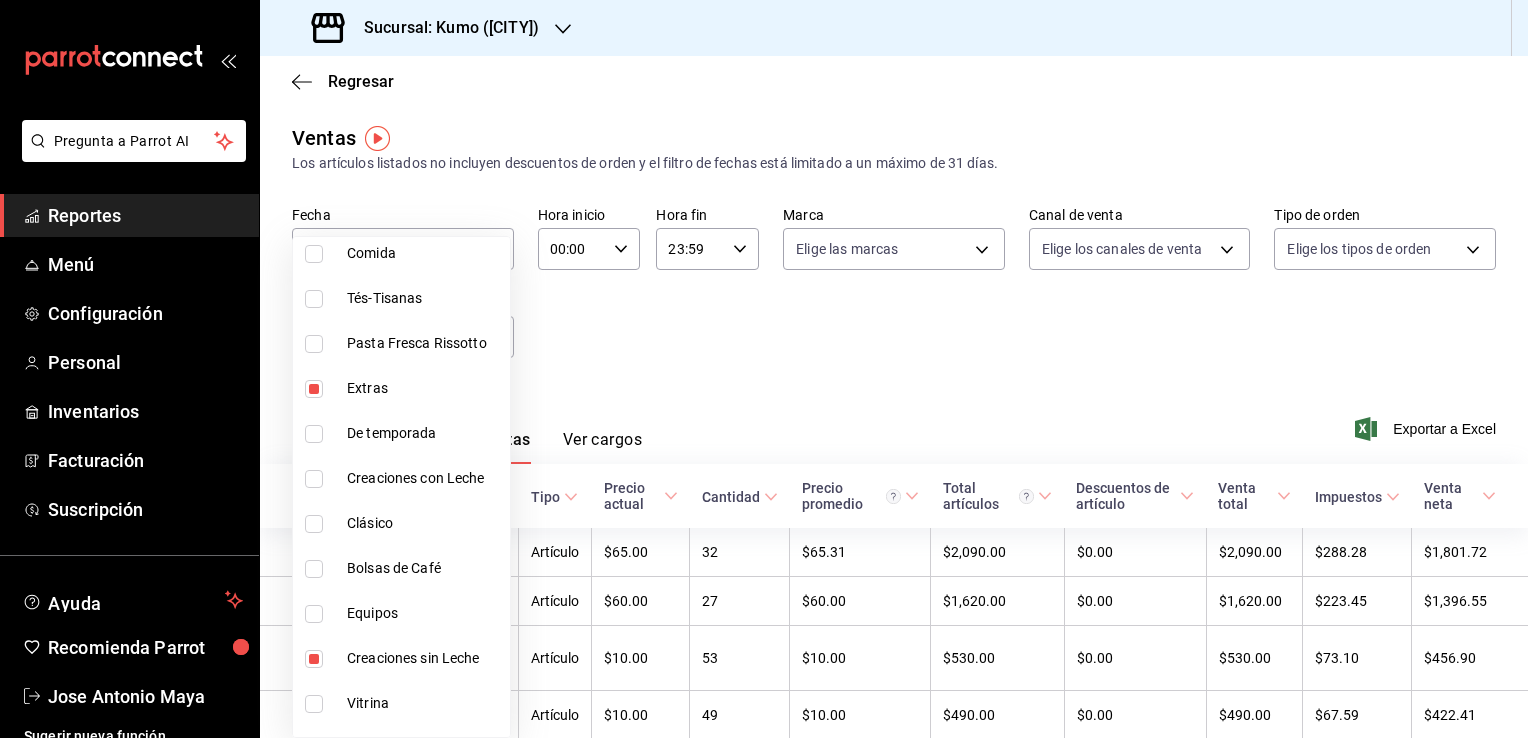checkbox on "false" 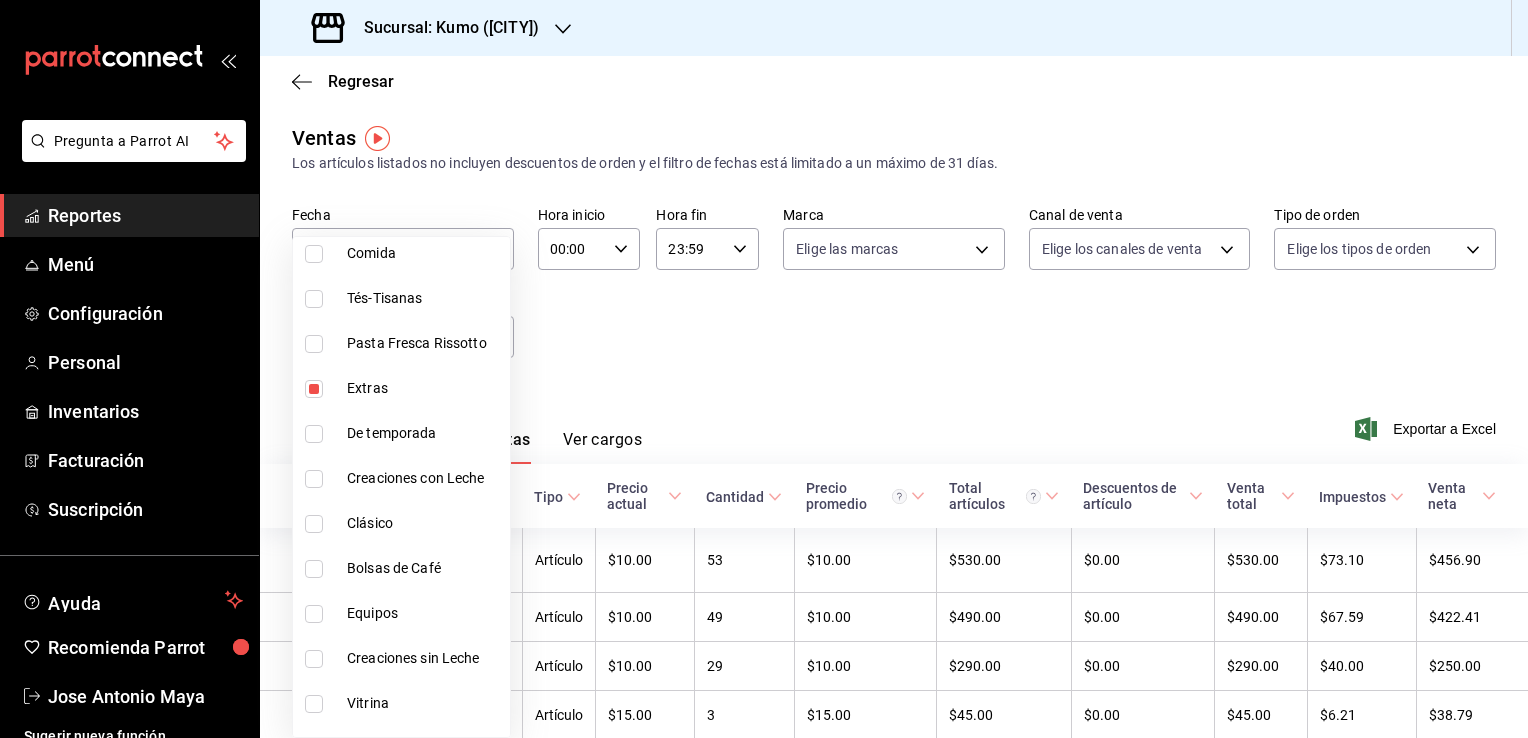 click at bounding box center (764, 369) 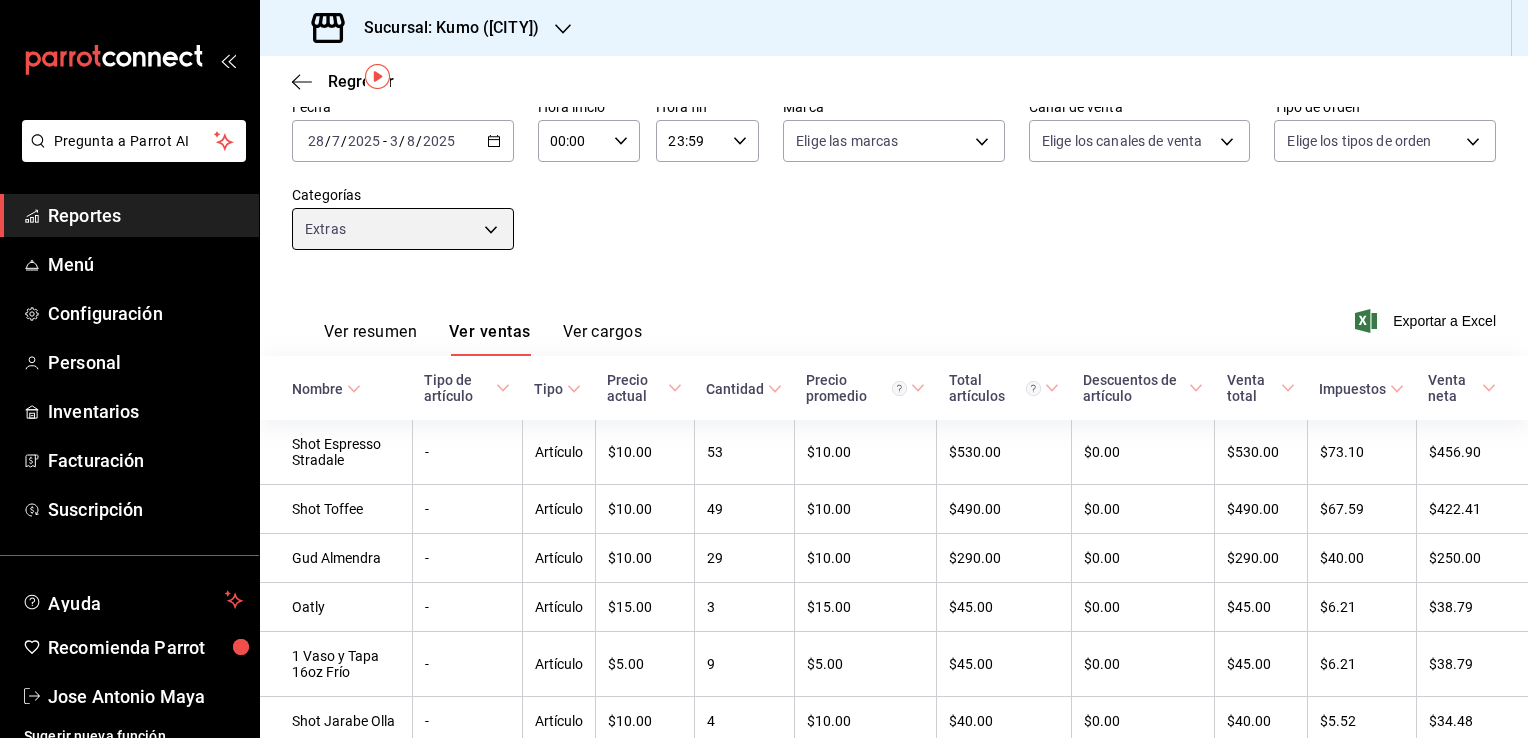 scroll, scrollTop: 0, scrollLeft: 0, axis: both 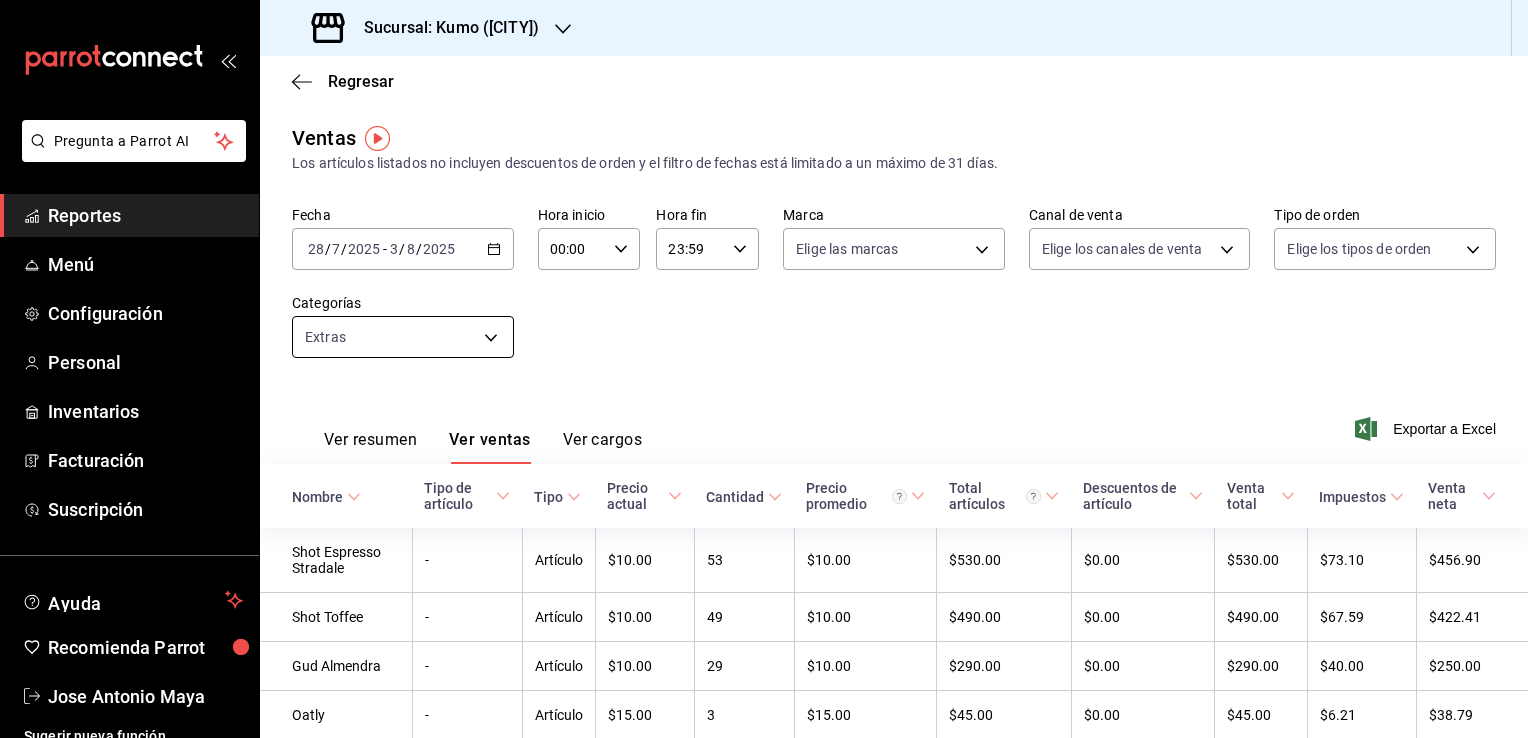 click on "Pregunta a Parrot AI Reportes   Menú   Configuración   Personal   Inventarios   Facturación   Suscripción   Ayuda Recomienda Parrot   [FIRST] [LAST]   Sugerir nueva función   Sucursal: Kumo ([CITY]) Regresar Ventas Los artículos listados no incluyen descuentos de orden y el filtro de fechas está limitado a un máximo de 31 días. Fecha 2025-07-28 28 / 7 / 2025 - 2025-08-03 3 / 8 / 2025 Hora inicio 00:00 Hora inicio Hora fin 23:59 Hora fin Marca Elige las marcas Canal de venta Elige los canales de venta Tipo de orden Elige los tipos de orden Categorías Extras 36b6ba1f-27bc-40d5-9e62-ac2c04726b5a Ver resumen Ver ventas Ver cargos Exportar a Excel Nombre Tipo de artículo Tipo Precio actual Cantidad Precio promedio   Total artículos   Descuentos de artículo Venta total Impuestos Venta neta Shot Espresso Stradale - Artículo $10.00 53 $10.00 $530.00 $0.00 $530.00 $73.10 $456.90 Shot Toffee - Artículo $10.00 49 $10.00 $490.00 $0.00 $490.00 $67.59 $422.41 Gud Almendra - Artículo $10.00 29 $10.00 $0.00" at bounding box center (764, 369) 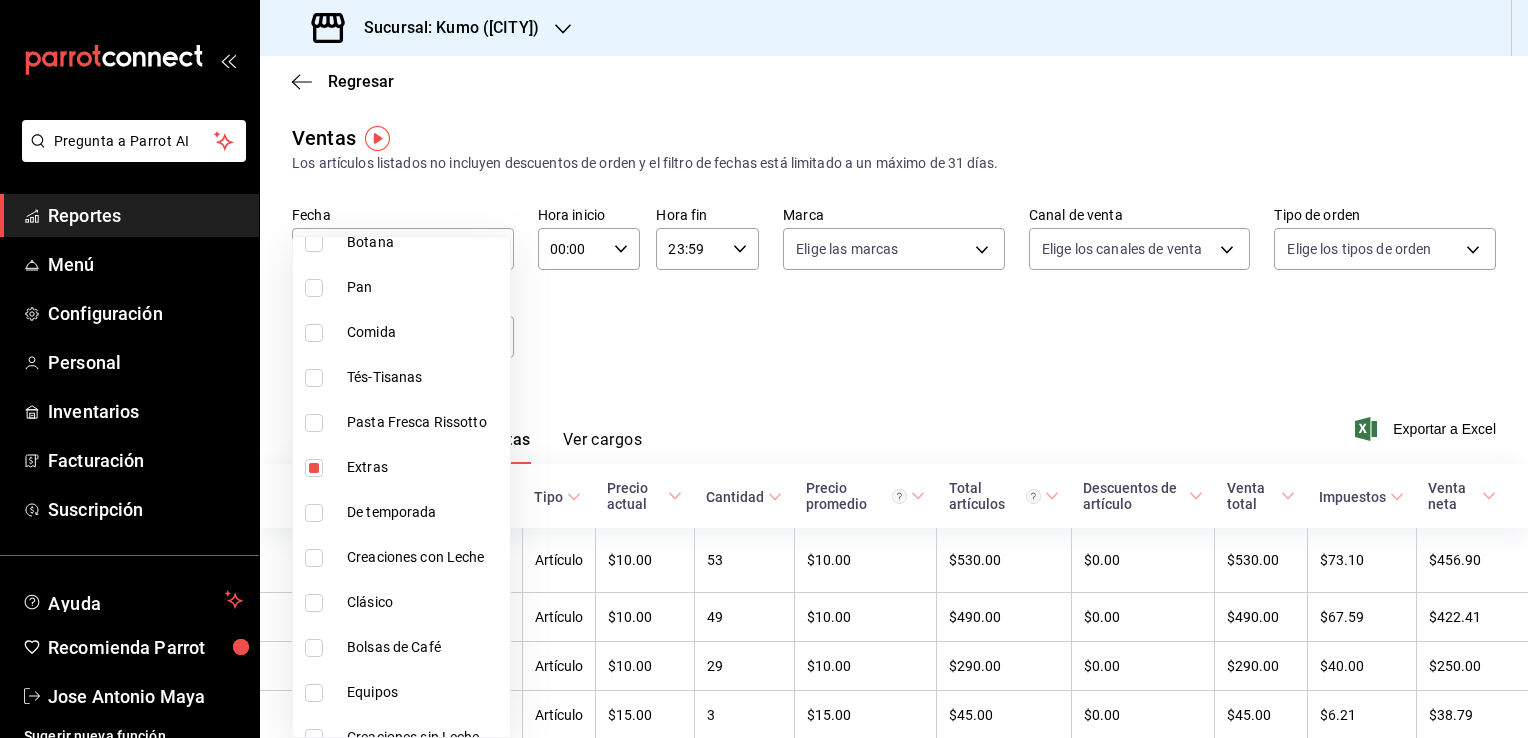 scroll, scrollTop: 244, scrollLeft: 0, axis: vertical 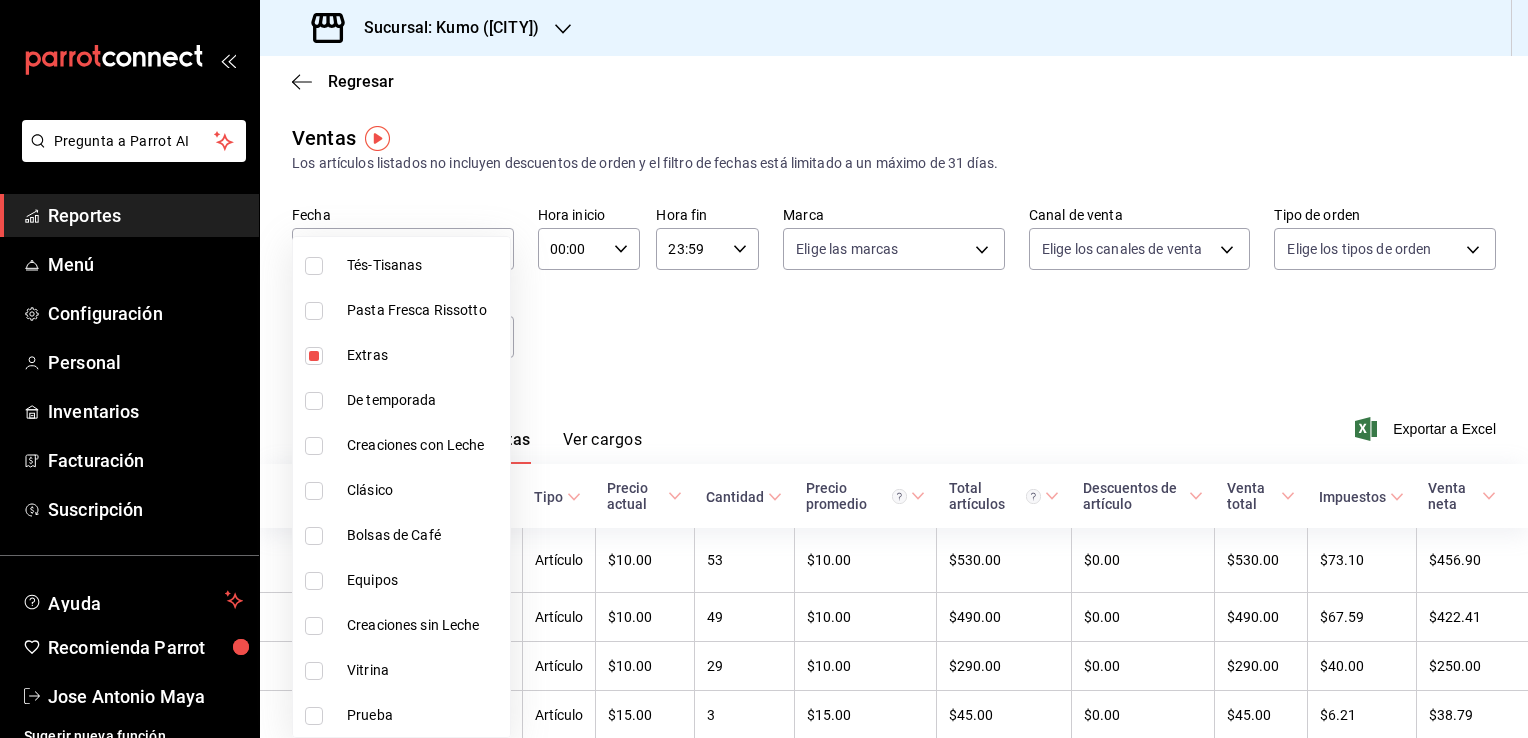 click on "Creaciones con Leche" at bounding box center [401, 445] 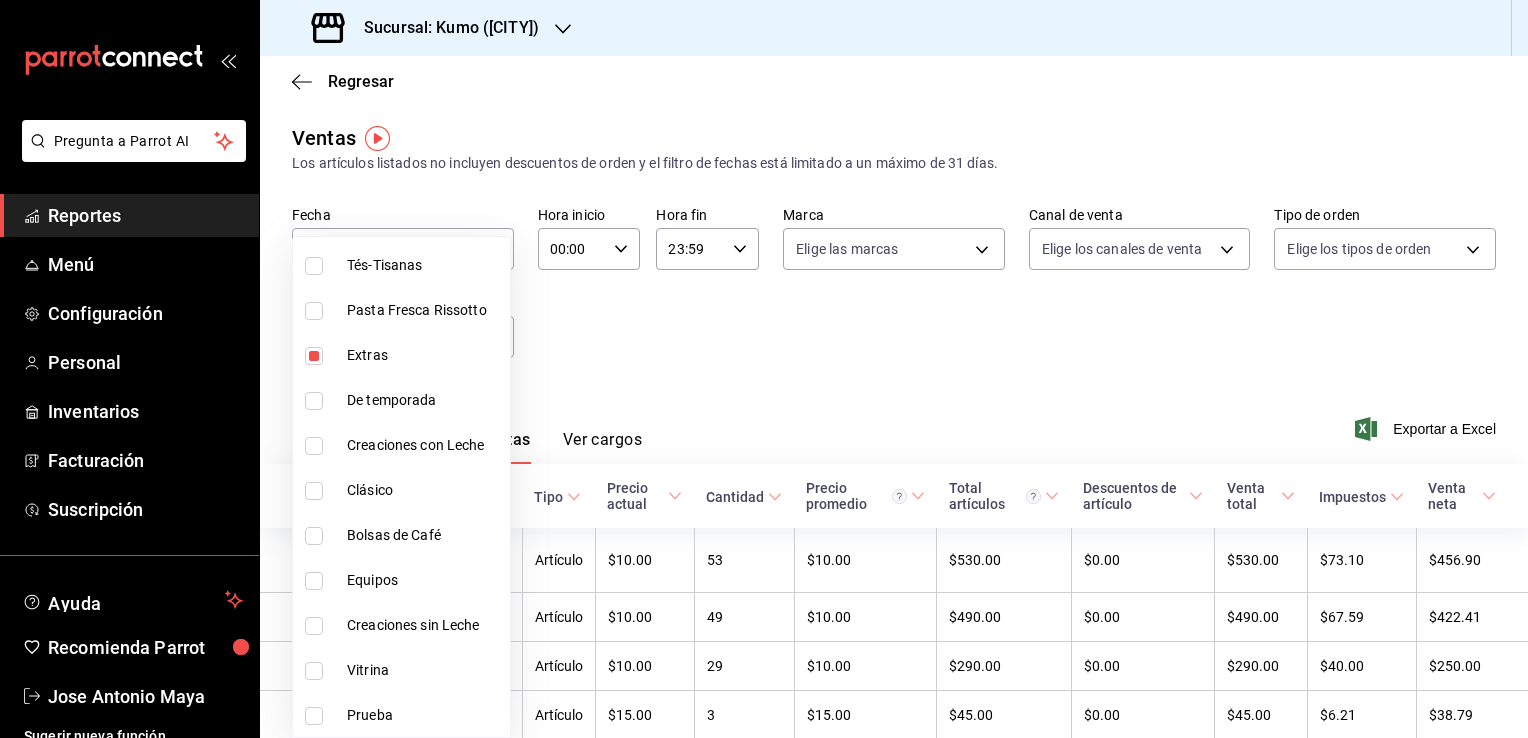 type on "36b6ba1f-27bc-40d5-9e62-ac2c04726b5a,2378b8b6-3e21-437e-b92a-8b5ed1e7c5a1" 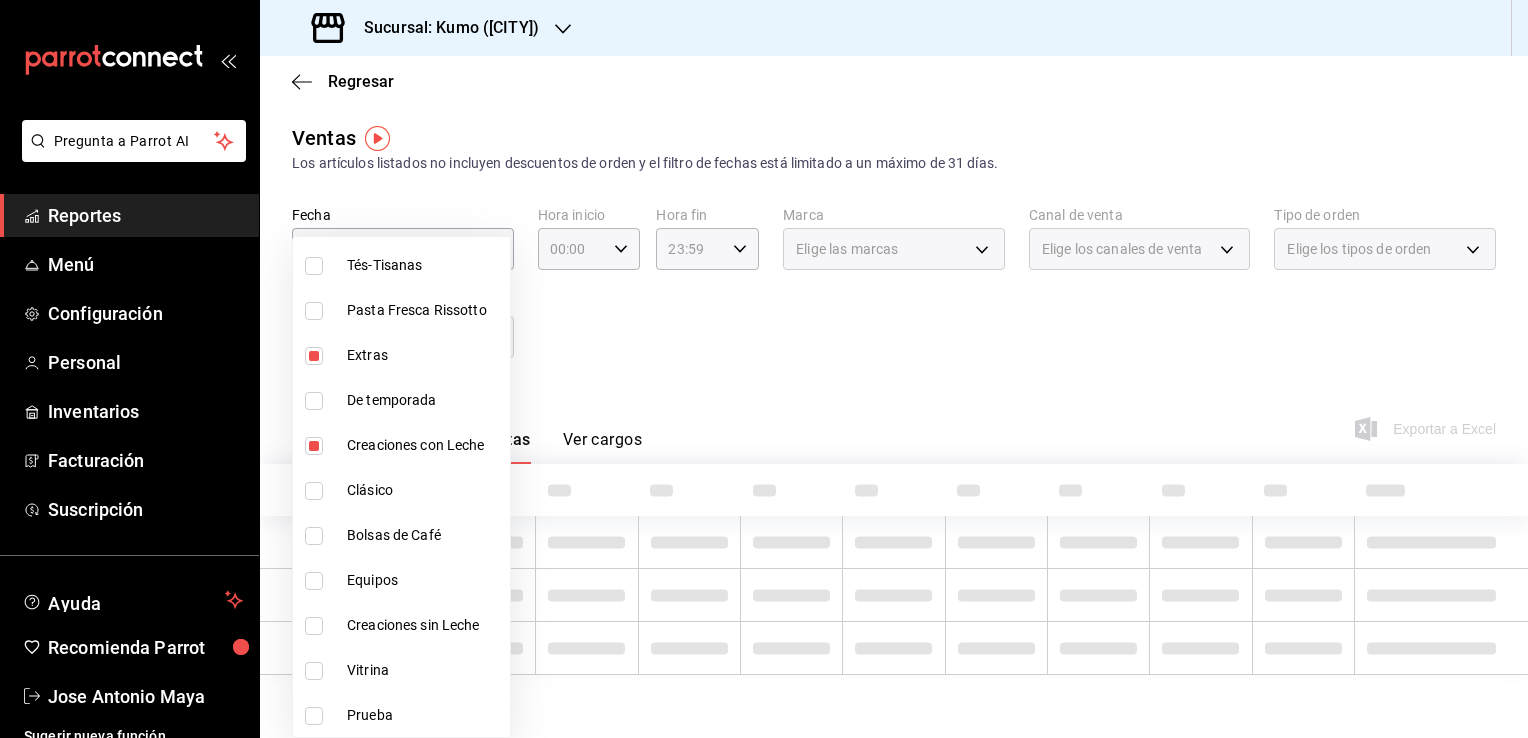 click at bounding box center (314, 491) 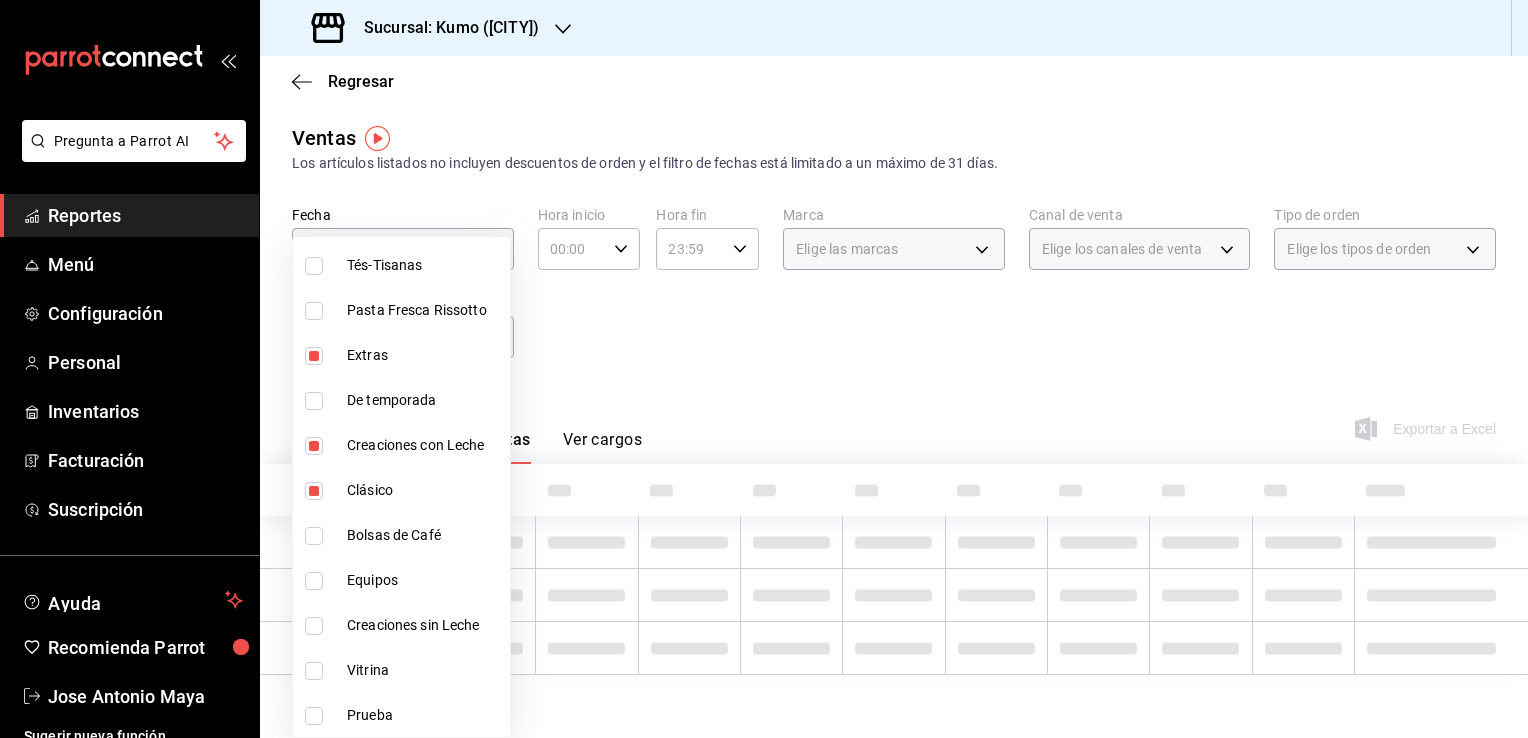 click at bounding box center [314, 626] 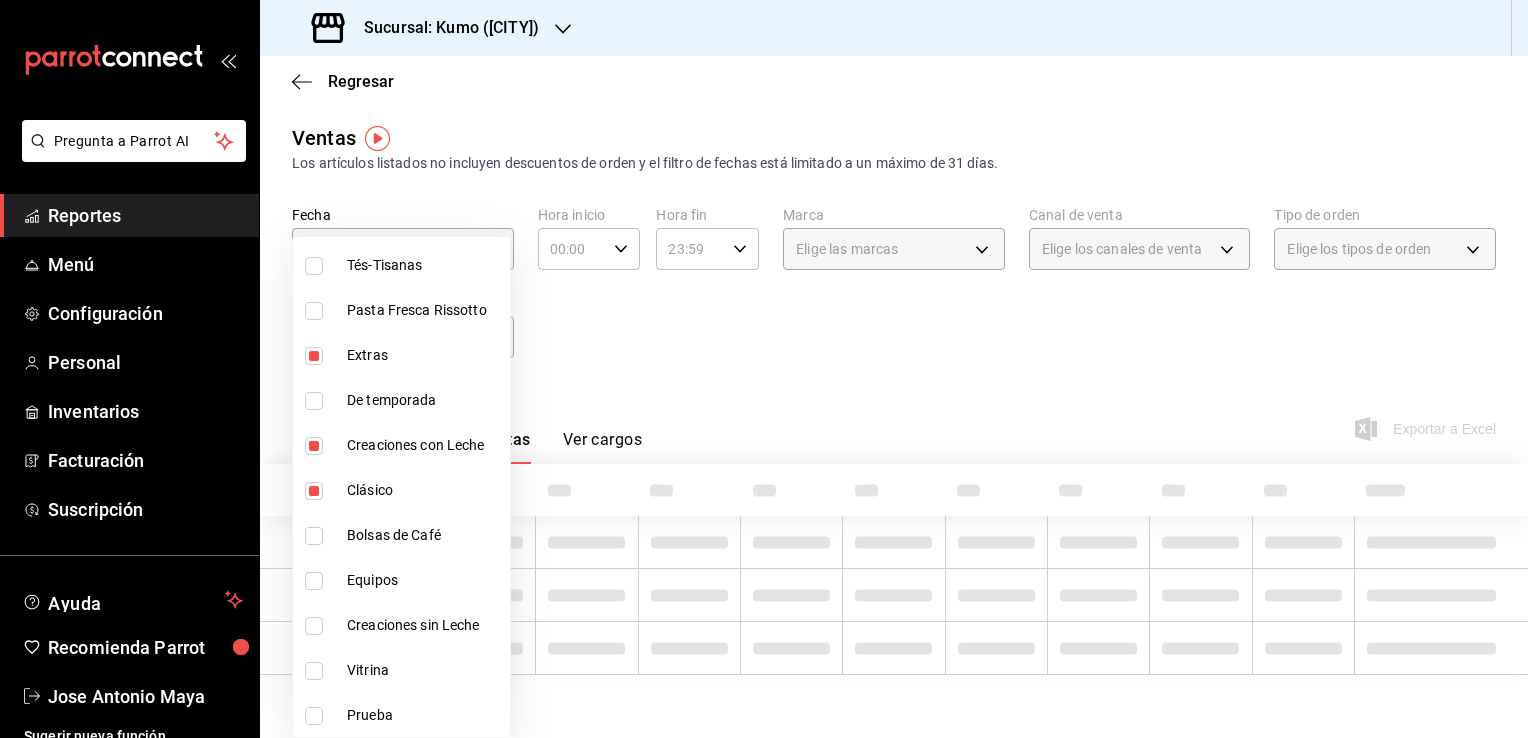 checkbox on "true" 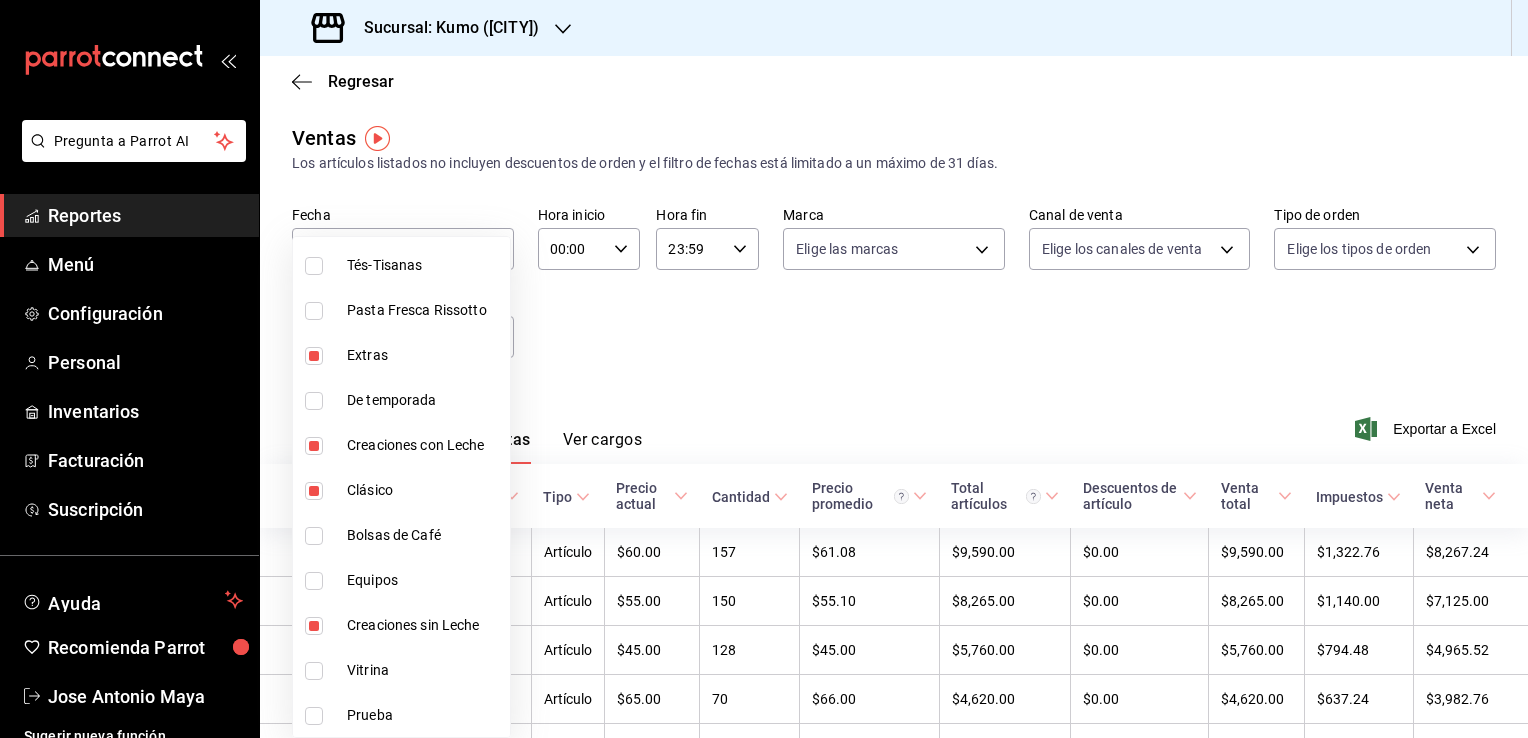 click at bounding box center (764, 369) 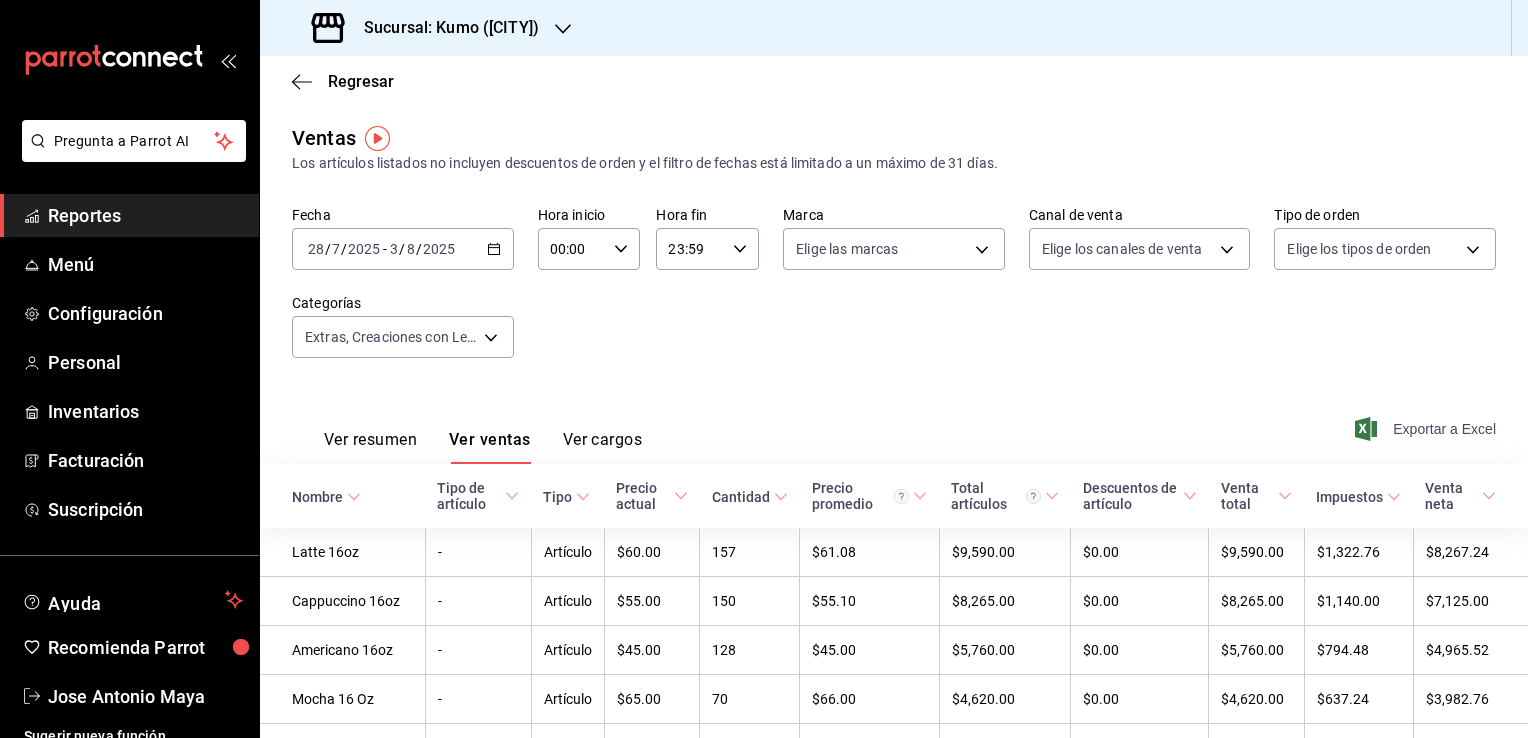 click on "Exportar a Excel" at bounding box center [1427, 429] 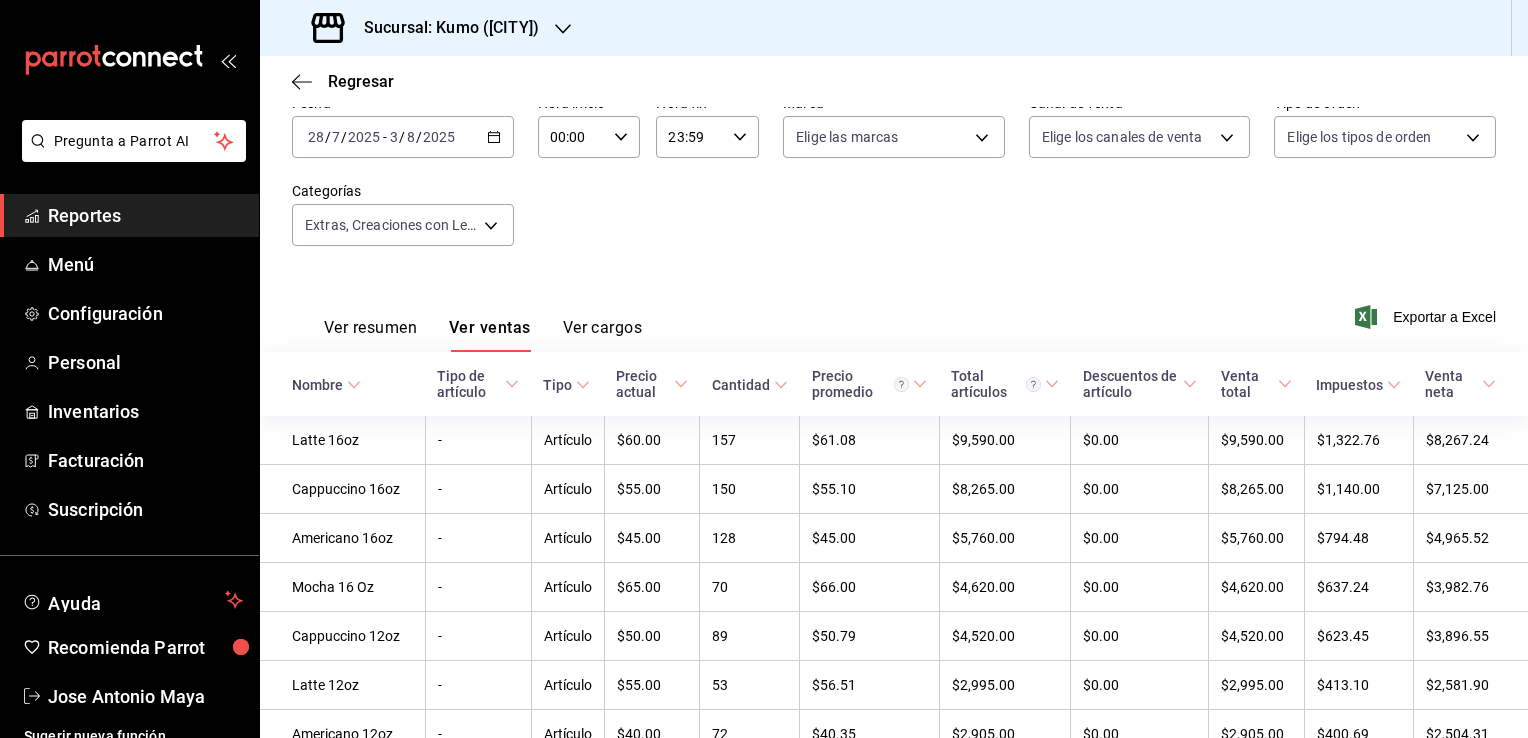 scroll, scrollTop: 0, scrollLeft: 0, axis: both 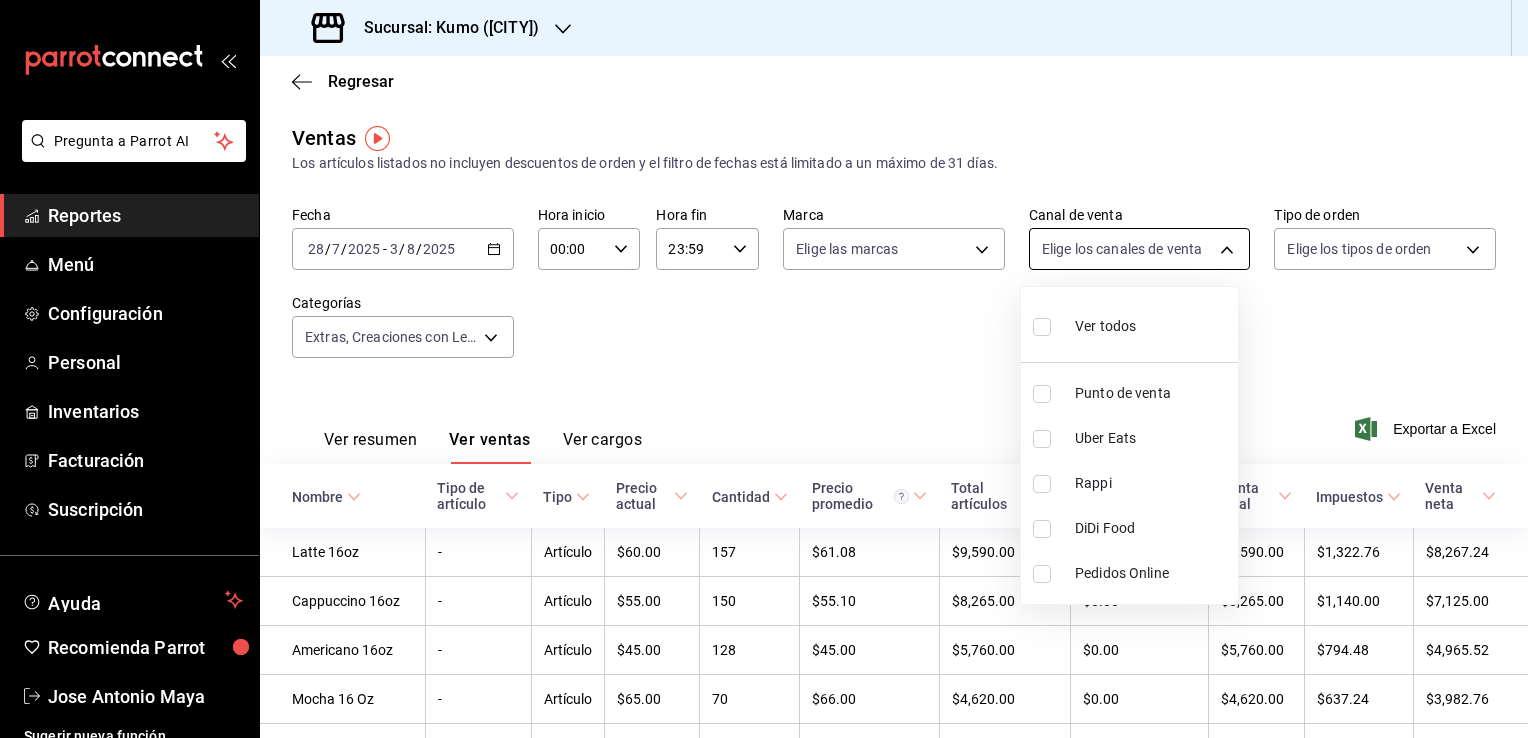 click on "Pregunta a Parrot AI Reportes   Menú   Configuración   Personal   Inventarios   Facturación   Suscripción   Ayuda Recomienda Parrot   [FIRST] [LAST]   Sugerir nueva función   Sucursal: Kumo ([CITY]) Regresar Ventas Los artículos listados no incluyen descuentos de orden y el filtro de fechas está limitado a un máximo de 31 días. Fecha 2025-07-28 28 / 7 / 2025 - 2025-08-03 3 / 8 / 2025 Hora inicio 00:00 Hora inicio Hora fin 23:59 Hora fin Marca Elige las marcas Canal de venta Elige los canales de venta Tipo de orden Elige los tipos de orden Categorías Extras, Creaciones con Leche, Clásico, Creaciones sin Leche 36b6ba1f-27bc-40d5-9e62-ac2c04726b5a,2378b8b6-3e21-437e-b92a-8b5ed1e7c5a1,b1a2524f-0c59-4c13-8d0c-05eda5cd685c,5c6d6553-950c-4f13-bbc5-de7112d5339e Ver resumen Ver ventas Ver cargos Exportar a Excel Nombre Tipo de artículo Tipo Precio actual Cantidad Precio promedio   Total artículos   Descuentos de artículo Venta total Impuestos Venta neta Latte 16oz - Artículo $60.00 157 $61.08 $9,590.00" at bounding box center (764, 369) 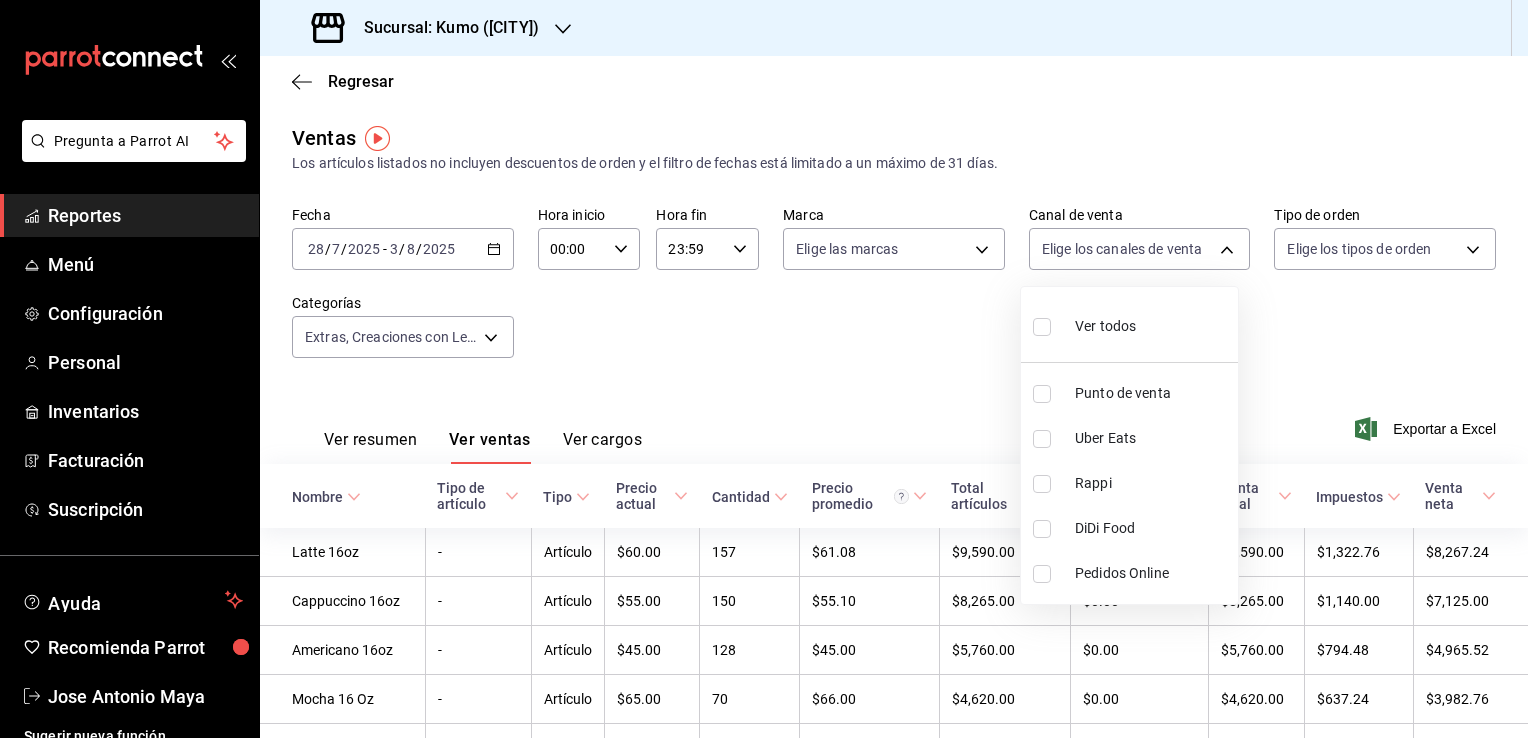 click at bounding box center (764, 369) 